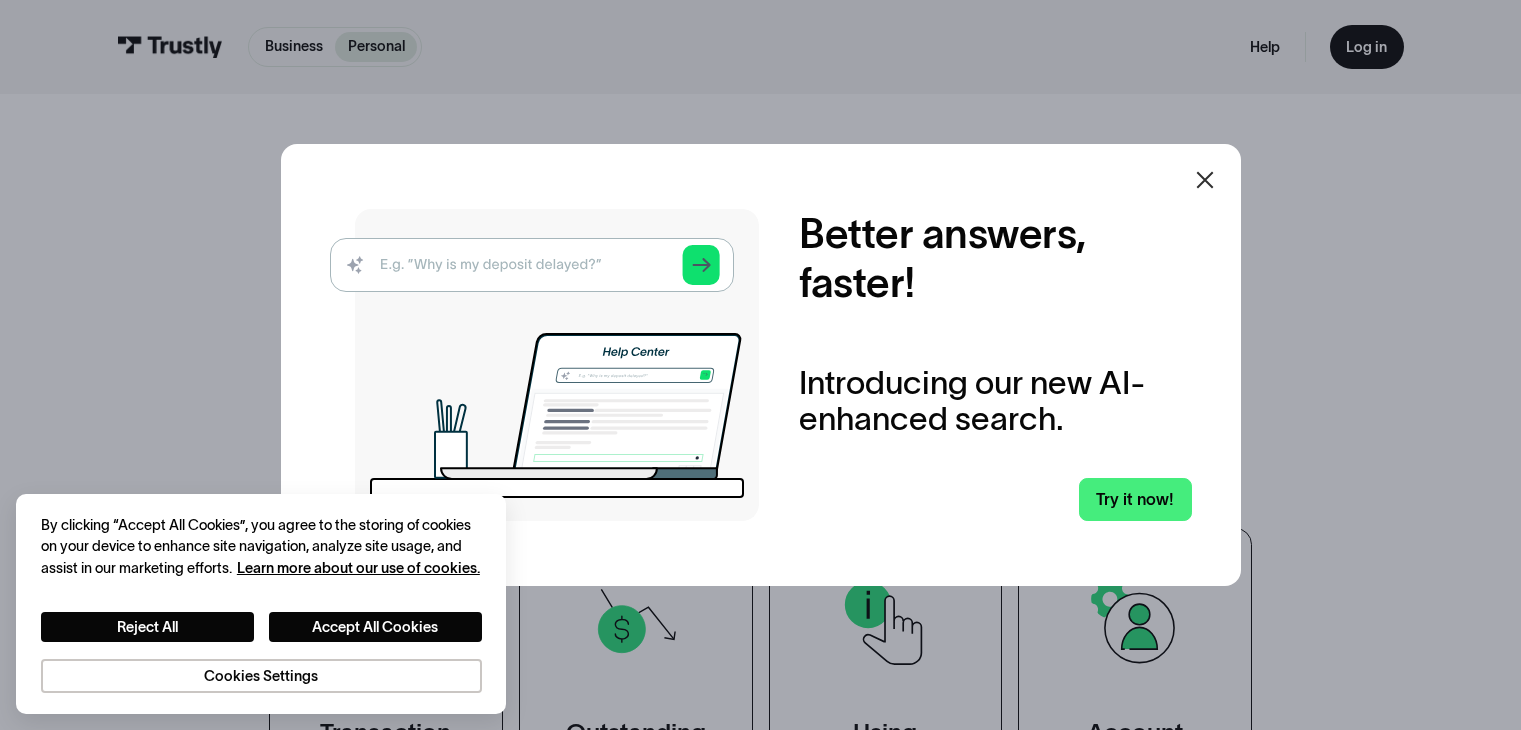 scroll, scrollTop: 0, scrollLeft: 0, axis: both 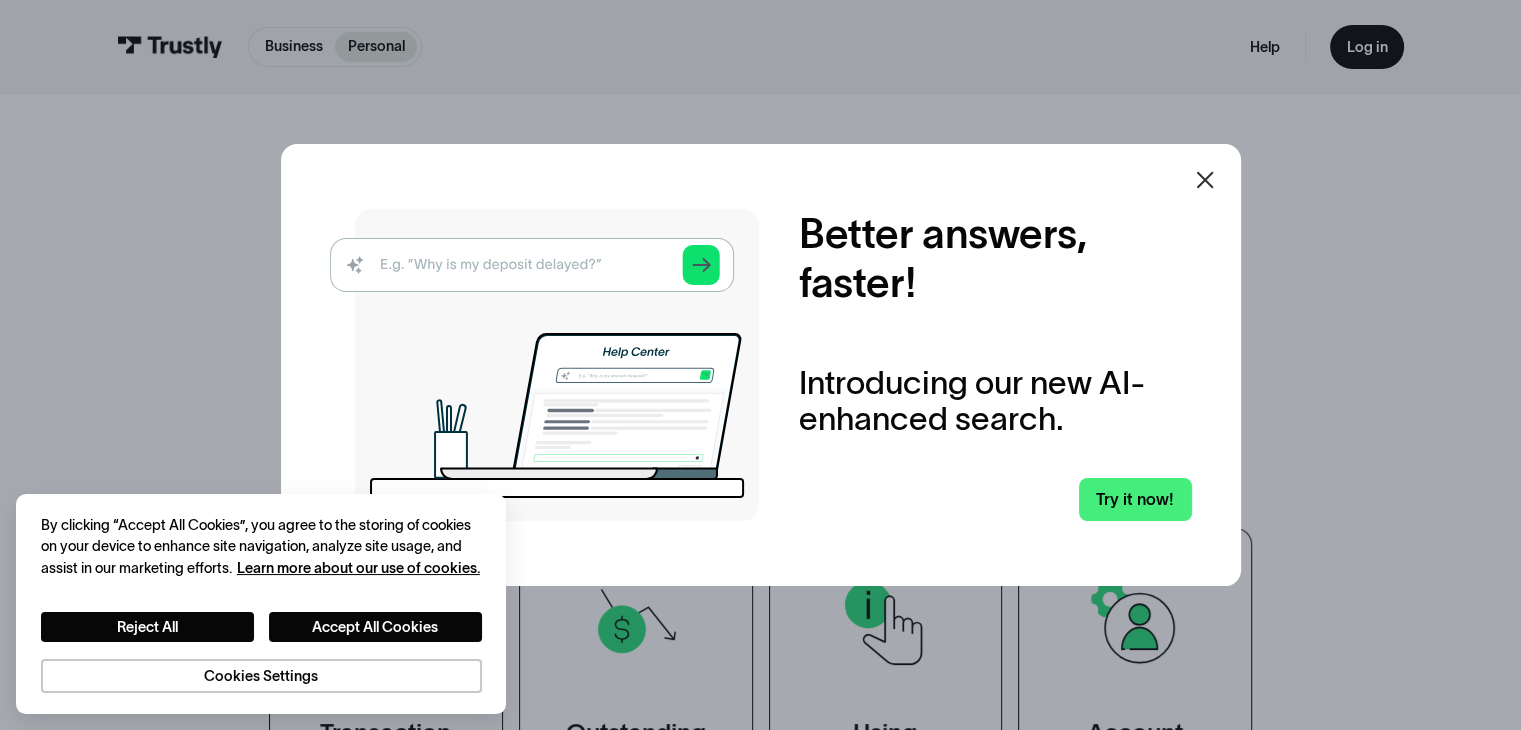 click at bounding box center [544, 365] 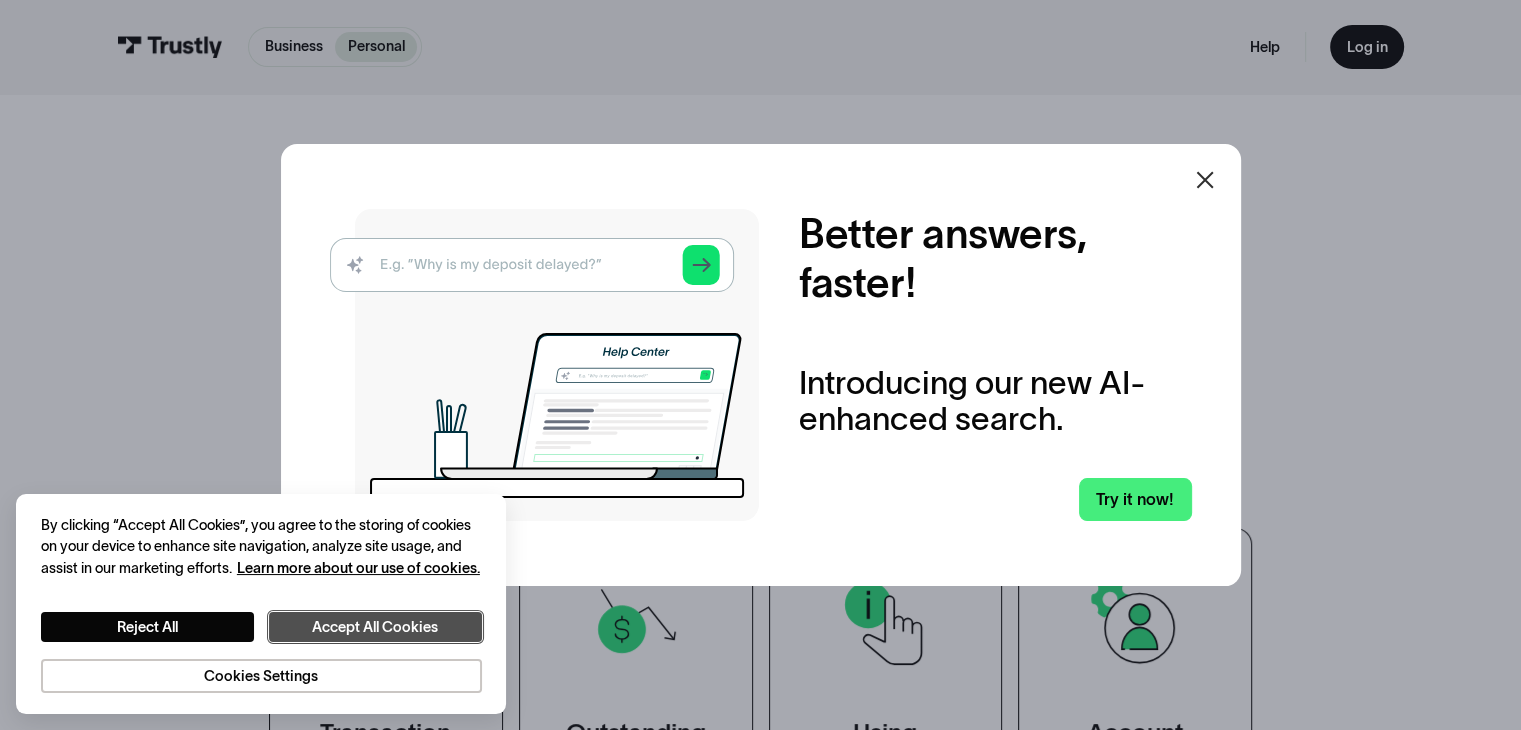 click on "Accept All Cookies" at bounding box center [375, 627] 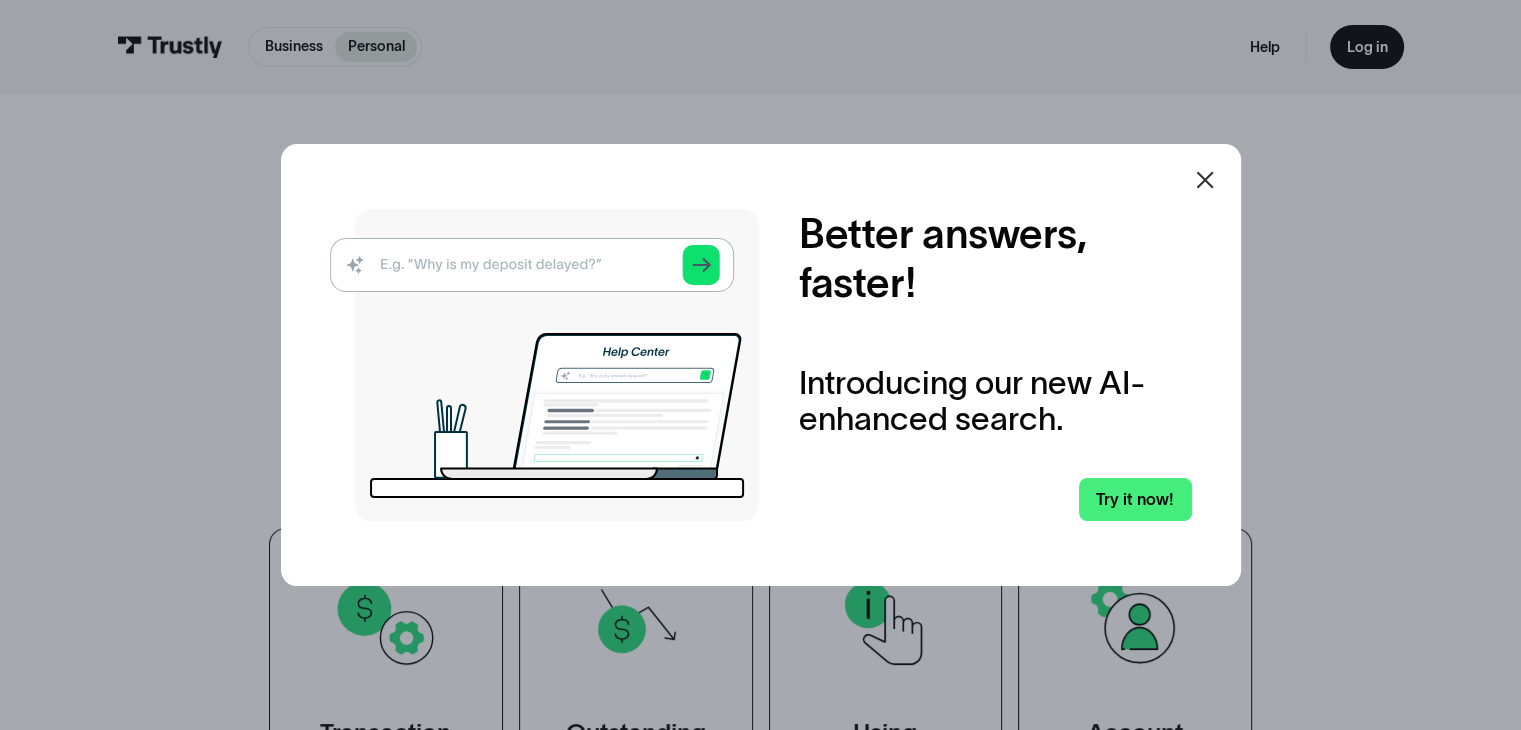 click at bounding box center [544, 365] 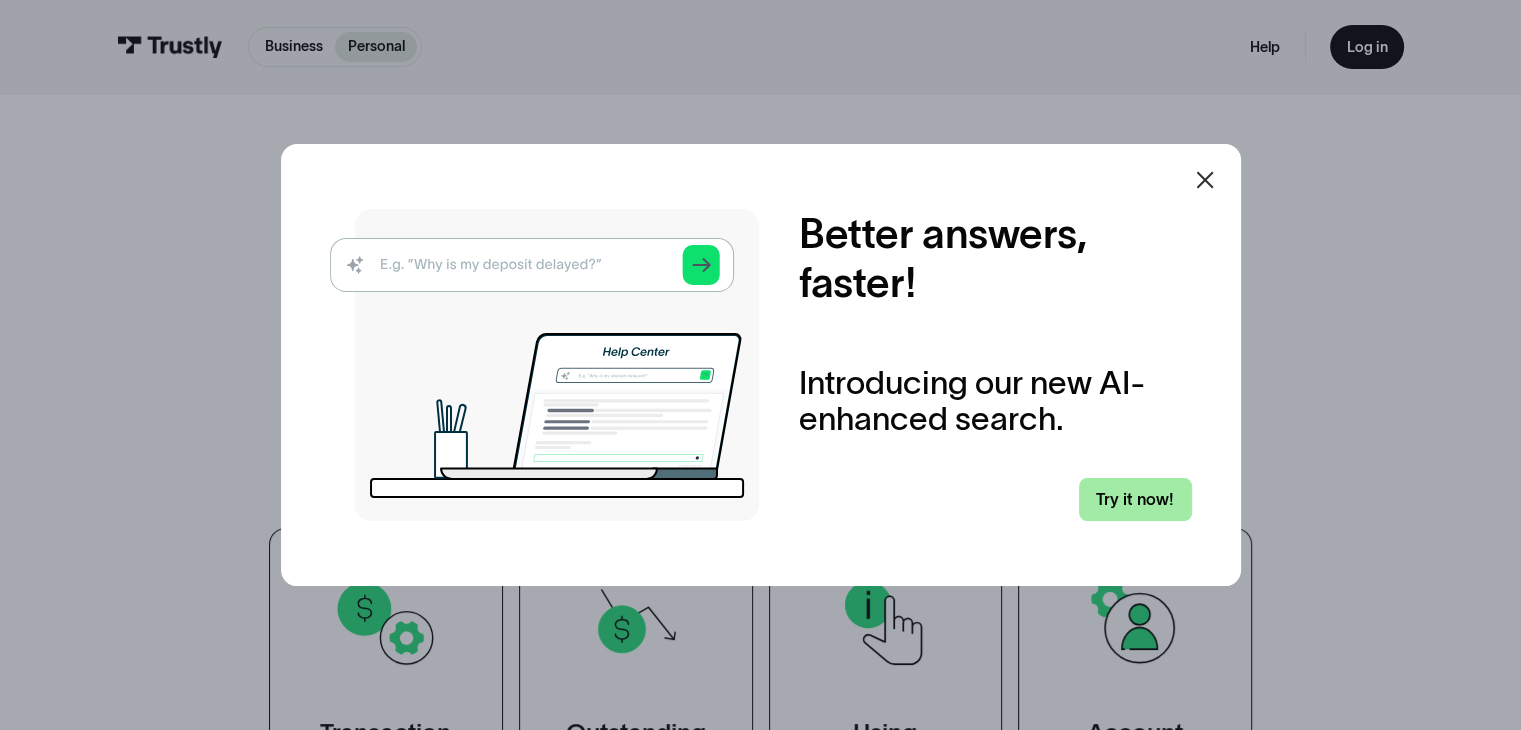 click on "Try it now!" at bounding box center (1135, 499) 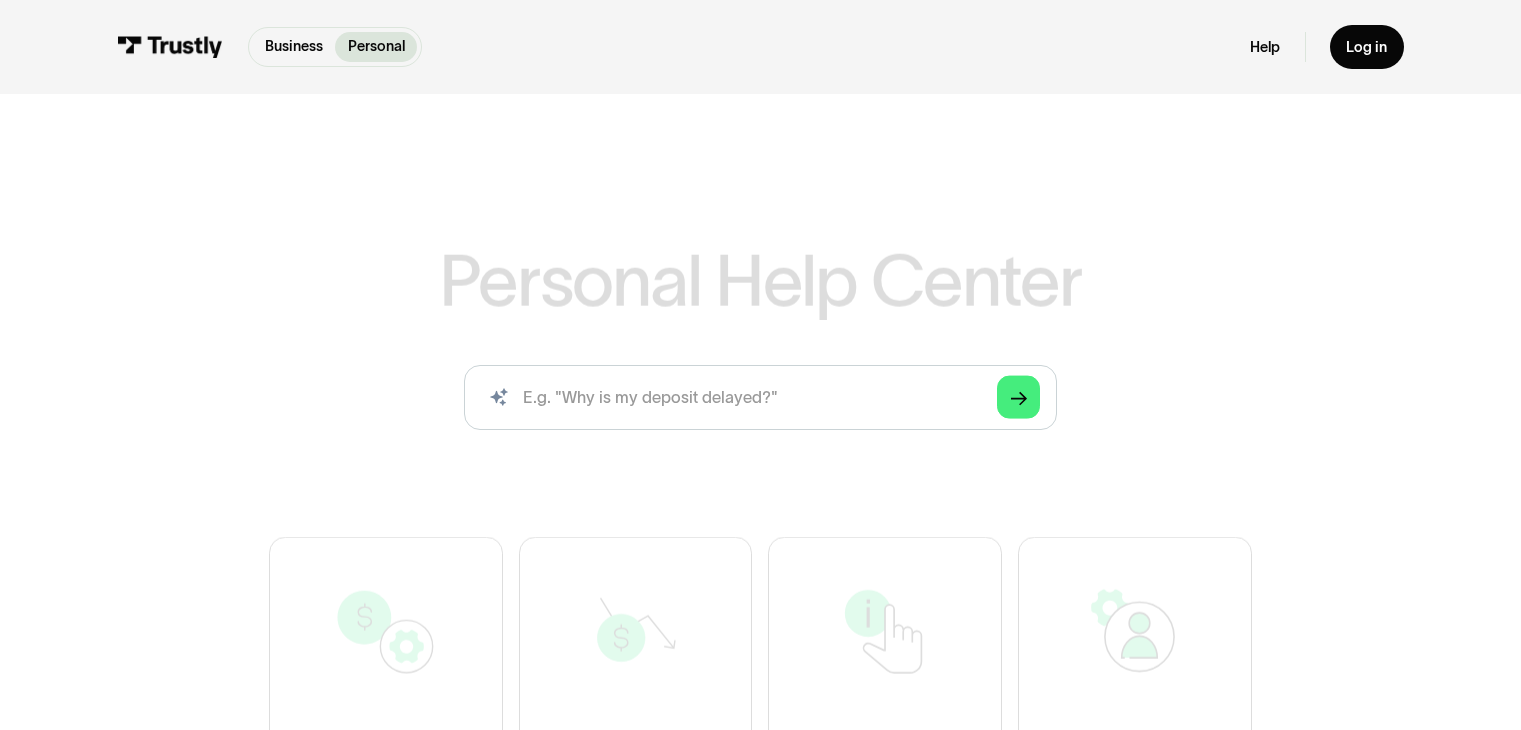 scroll, scrollTop: 0, scrollLeft: 0, axis: both 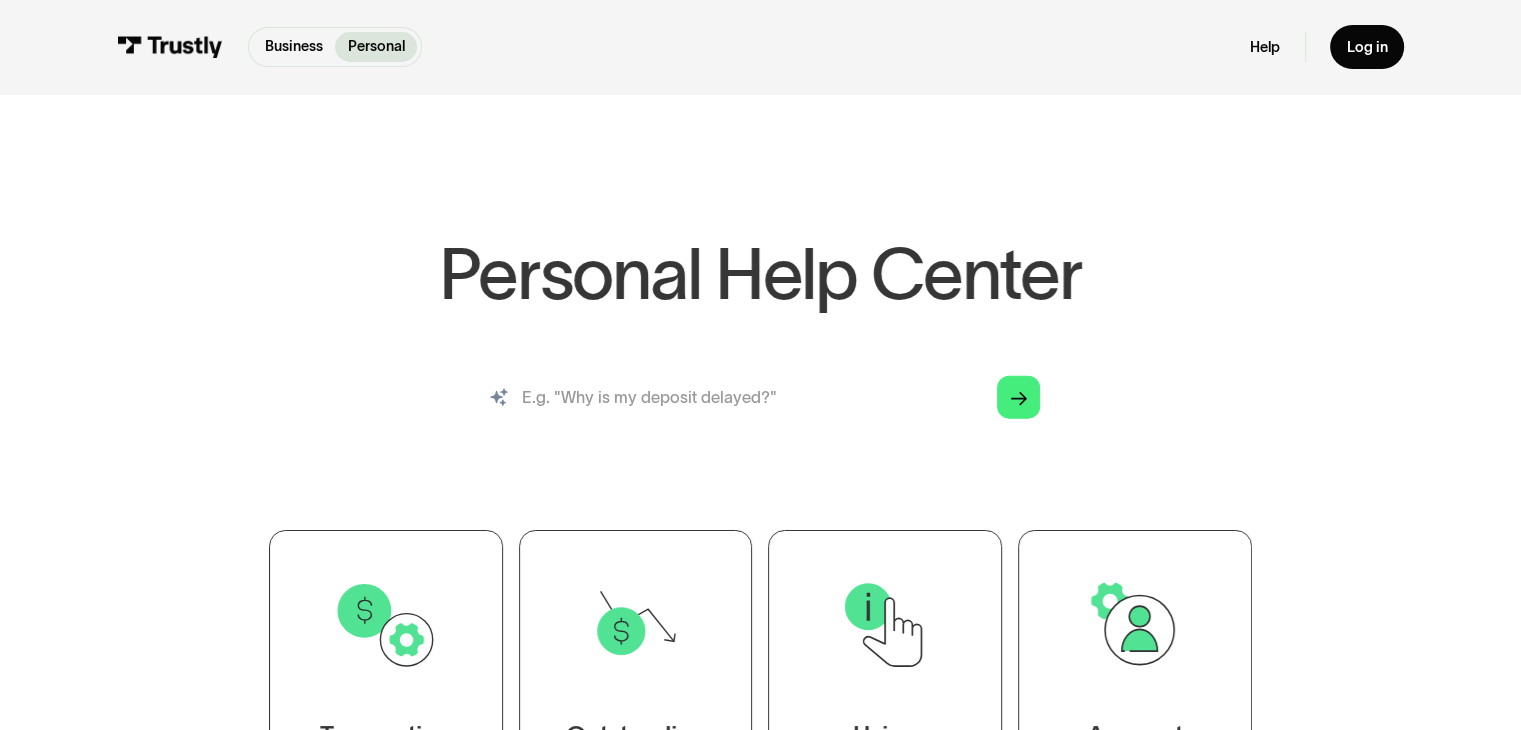 click at bounding box center [760, 397] 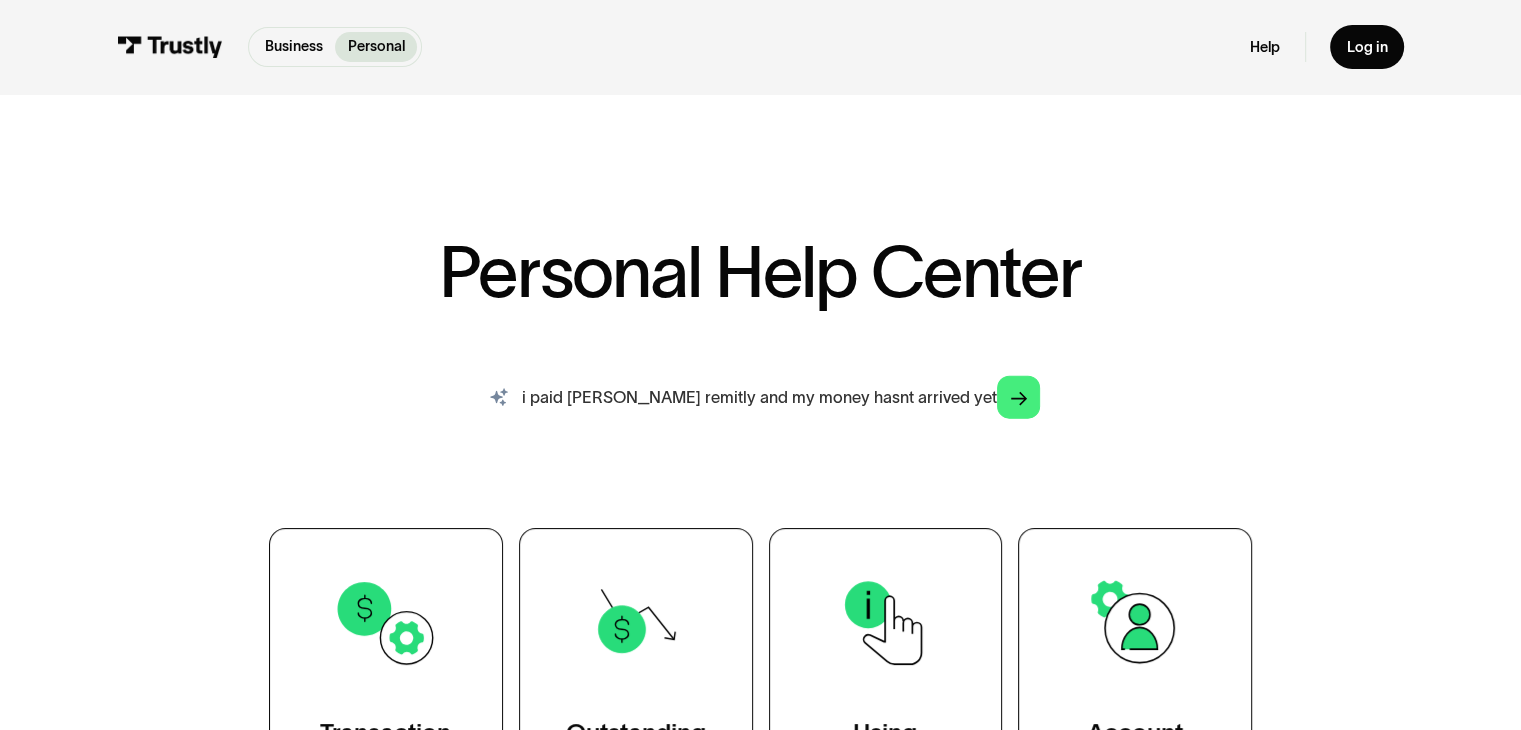 type on "i paid thorugh remitly and my money hasnt arrived yet" 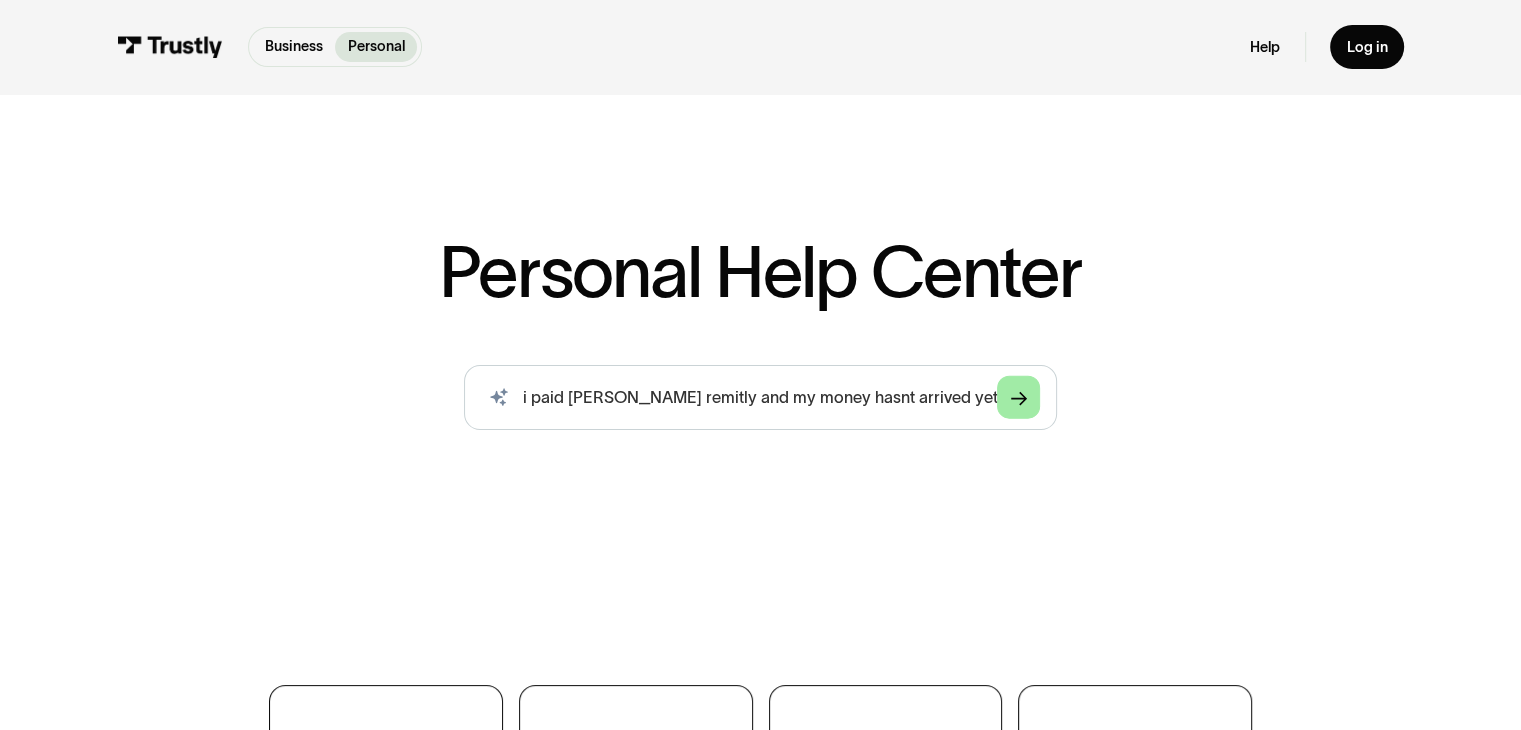 click on "Arrow Right" 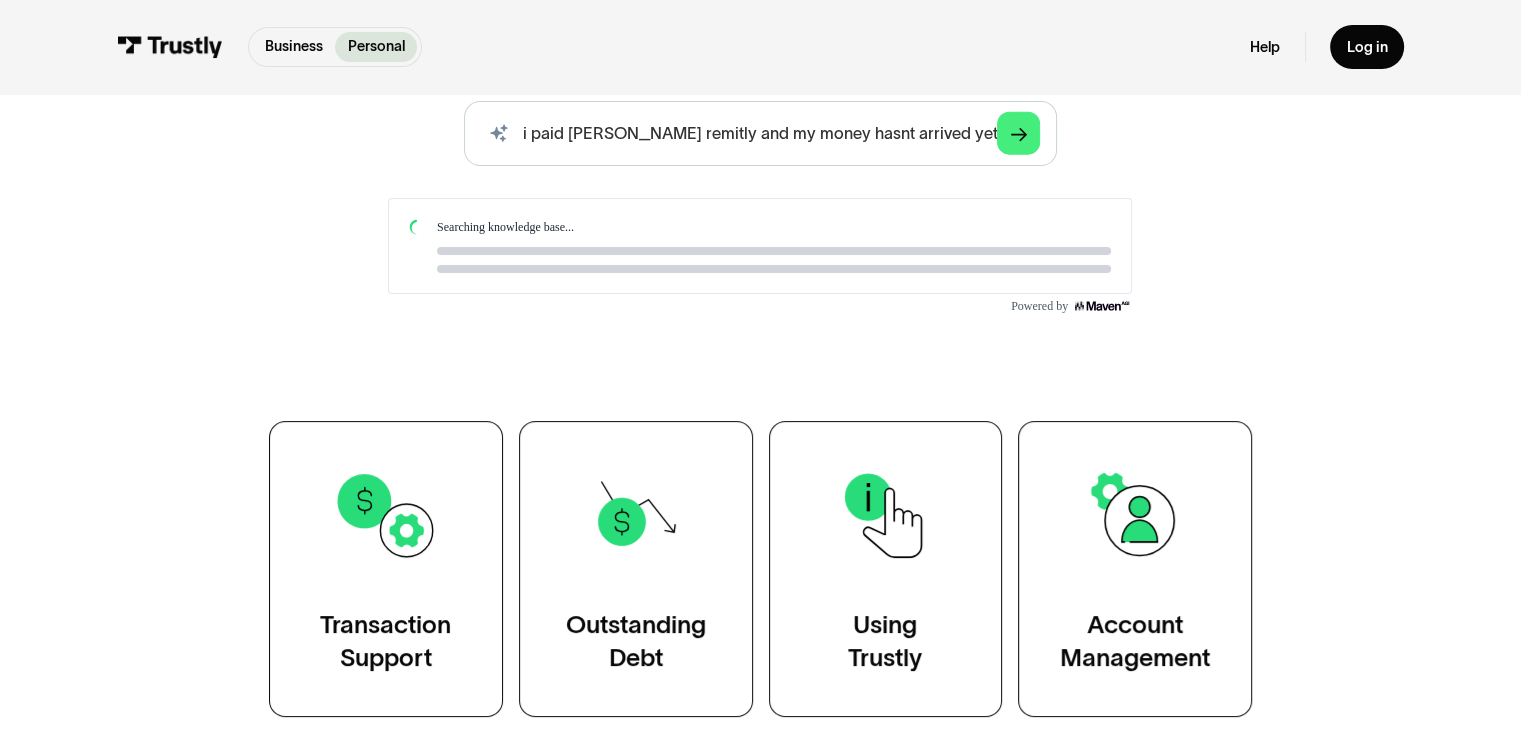 scroll, scrollTop: 300, scrollLeft: 0, axis: vertical 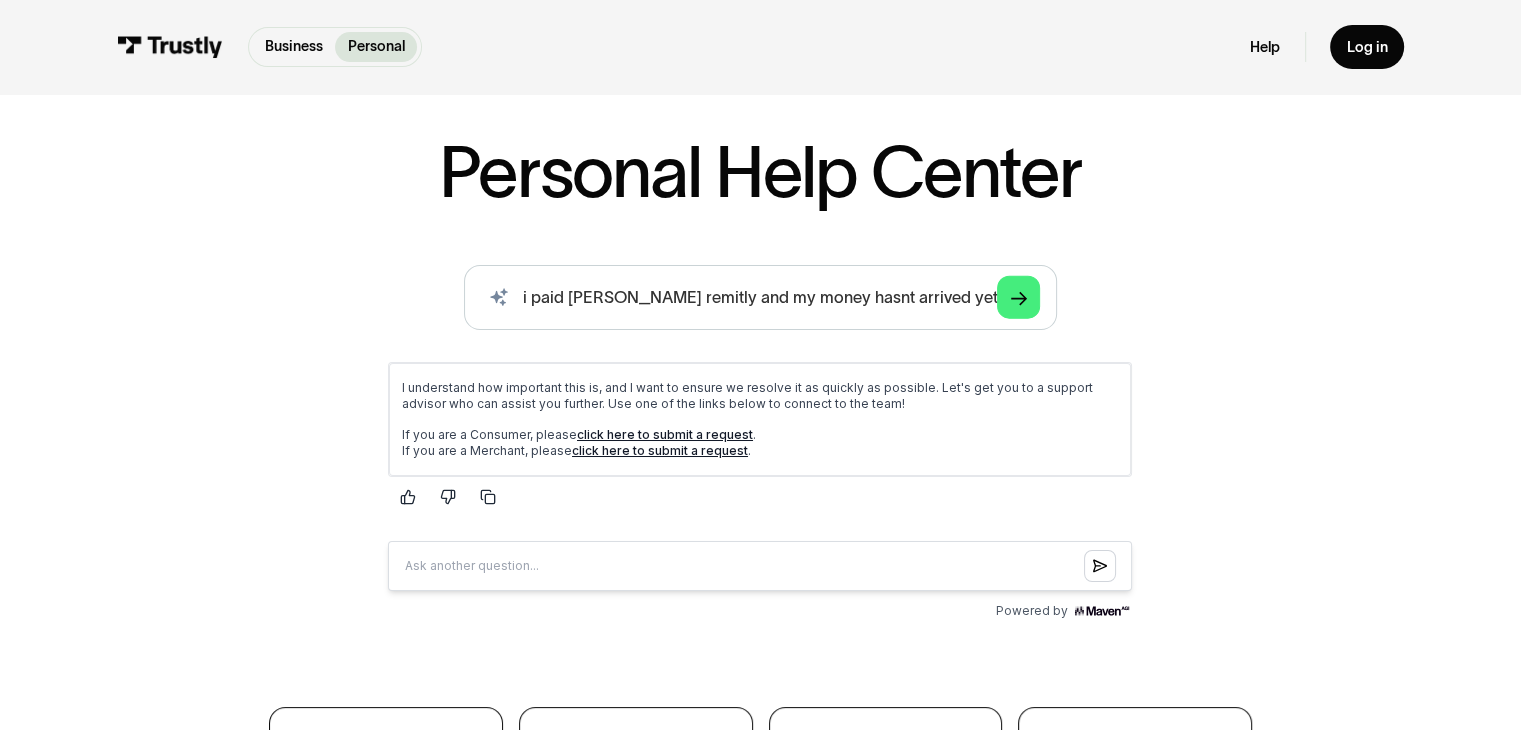 click on "click here to submit a request" at bounding box center [665, 434] 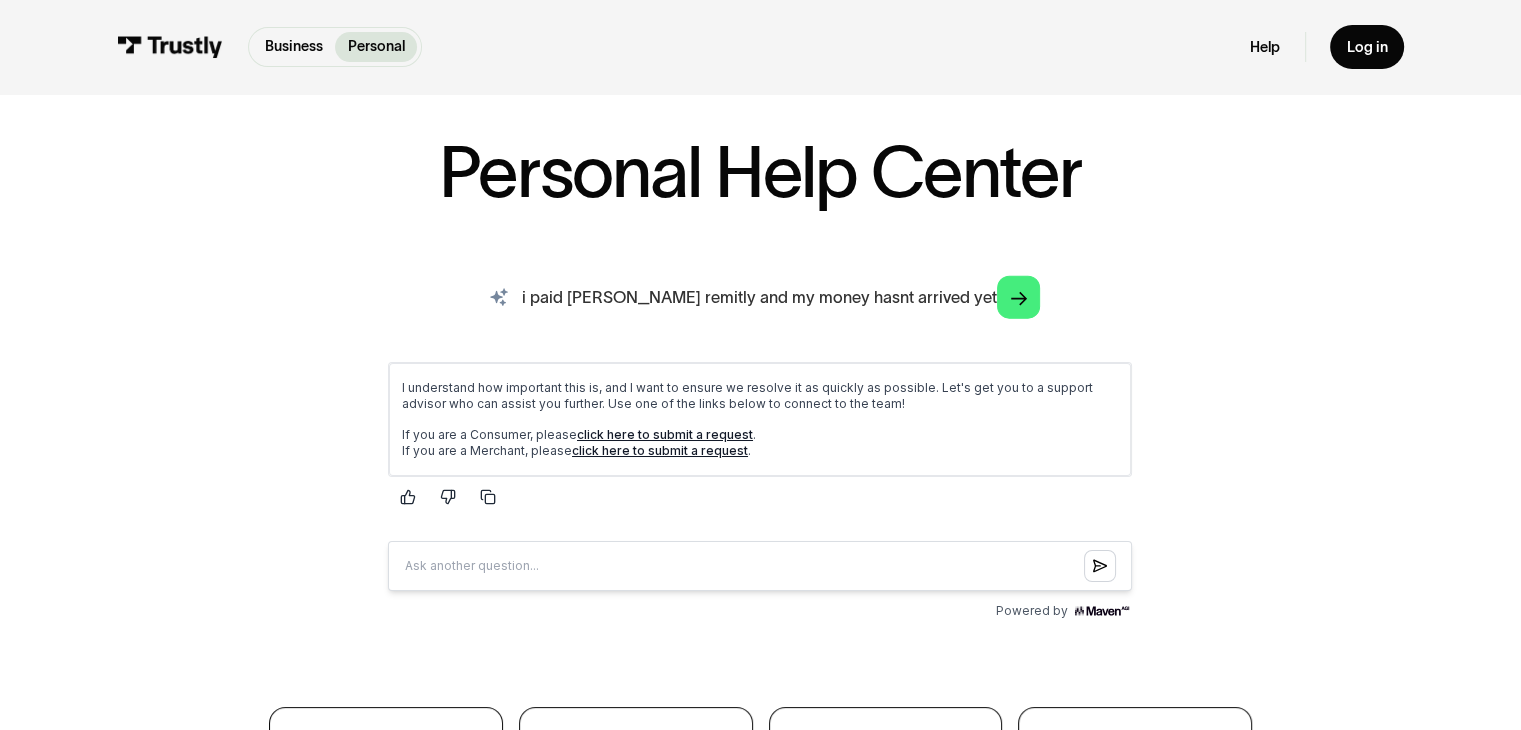 click on "i paid thorugh remitly and my money hasnt arrived yet" at bounding box center [760, 297] 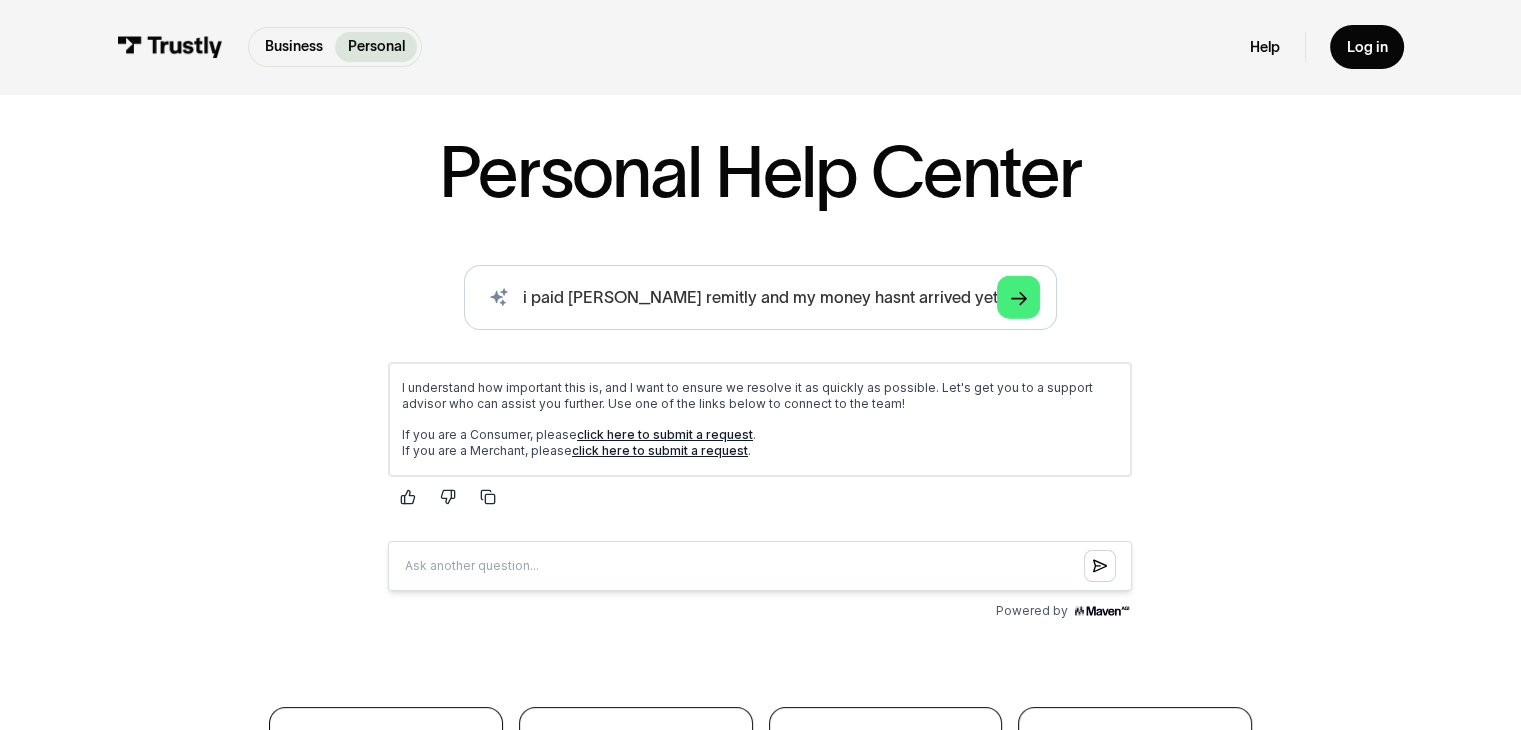 click on "click here to submit a request" at bounding box center [665, 434] 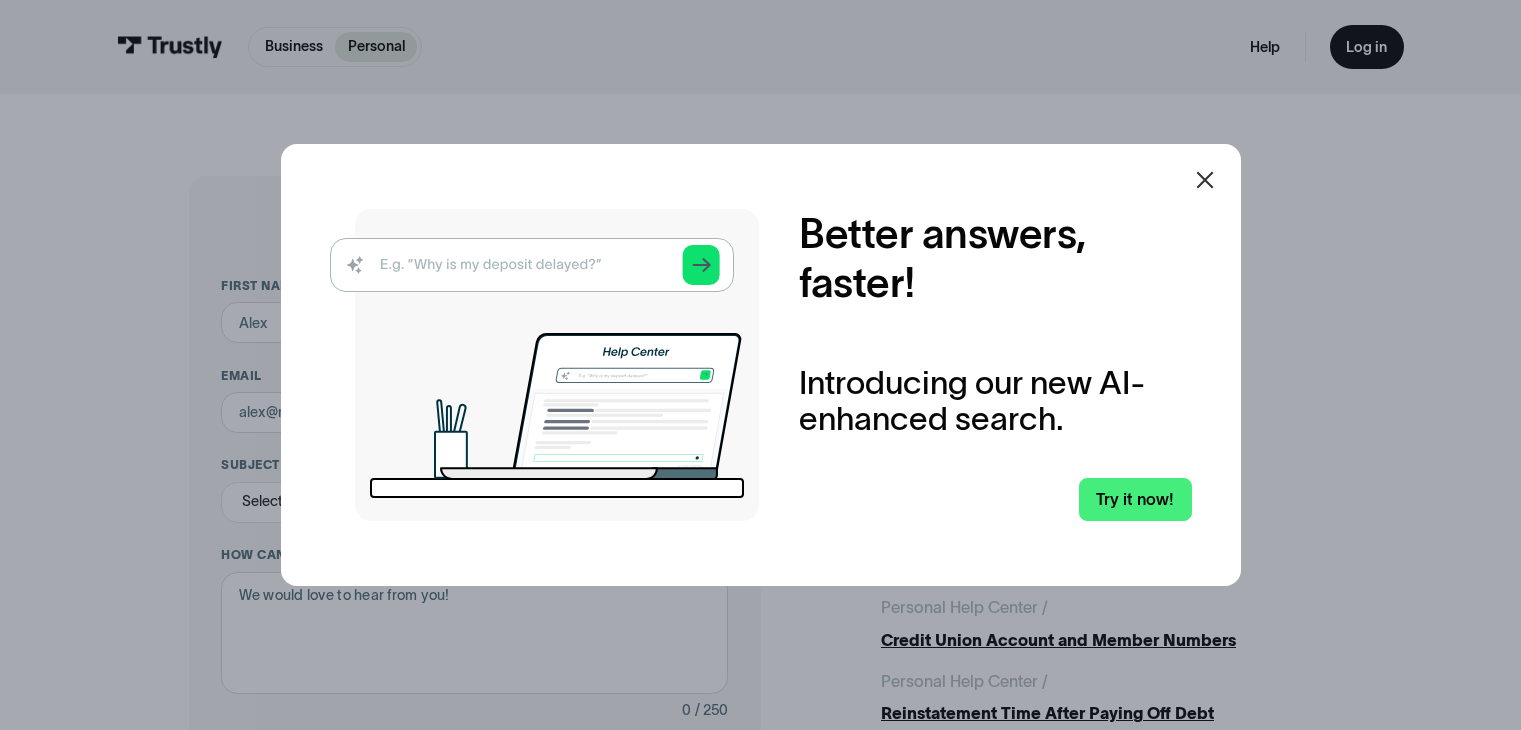 scroll, scrollTop: 0, scrollLeft: 0, axis: both 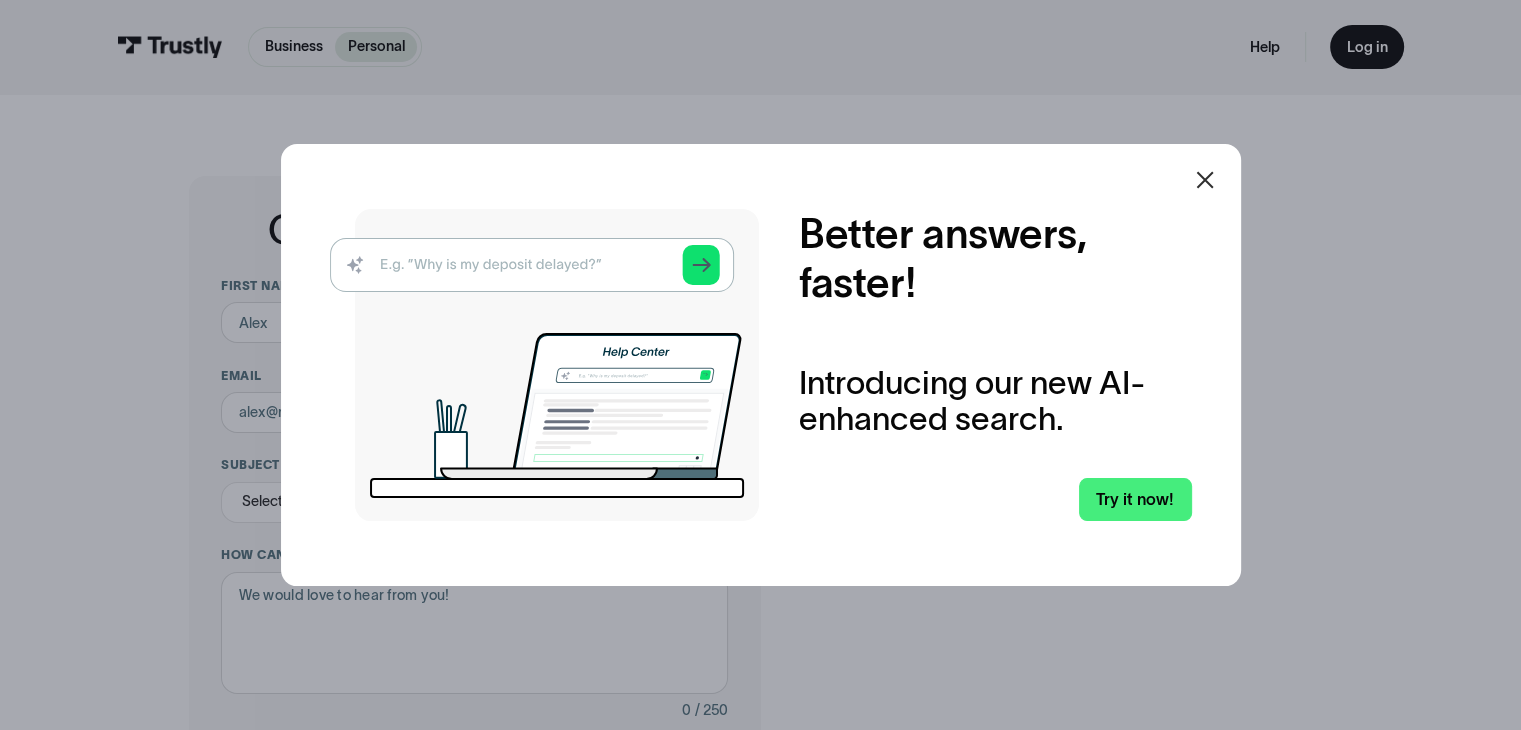 click at bounding box center (1205, 180) 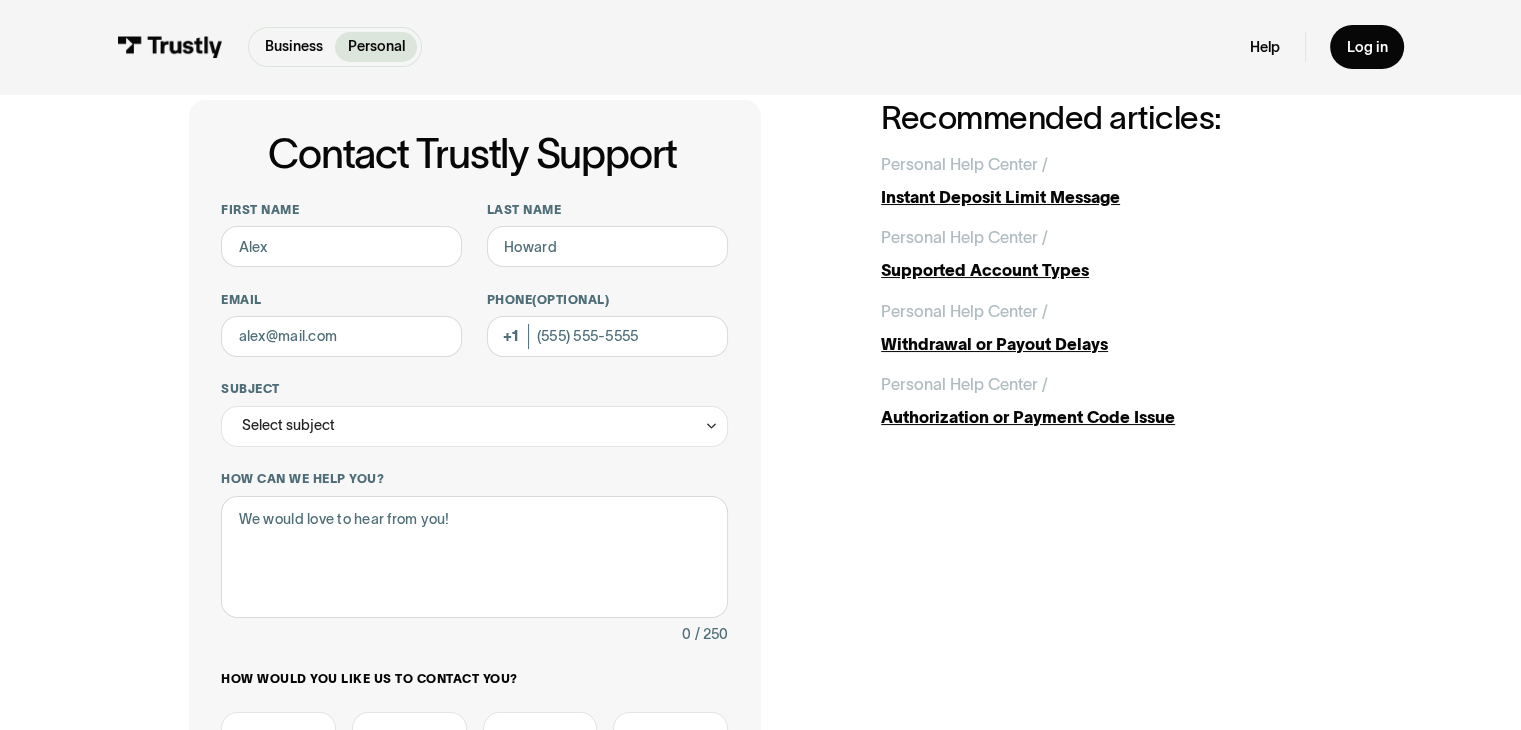 scroll, scrollTop: 0, scrollLeft: 0, axis: both 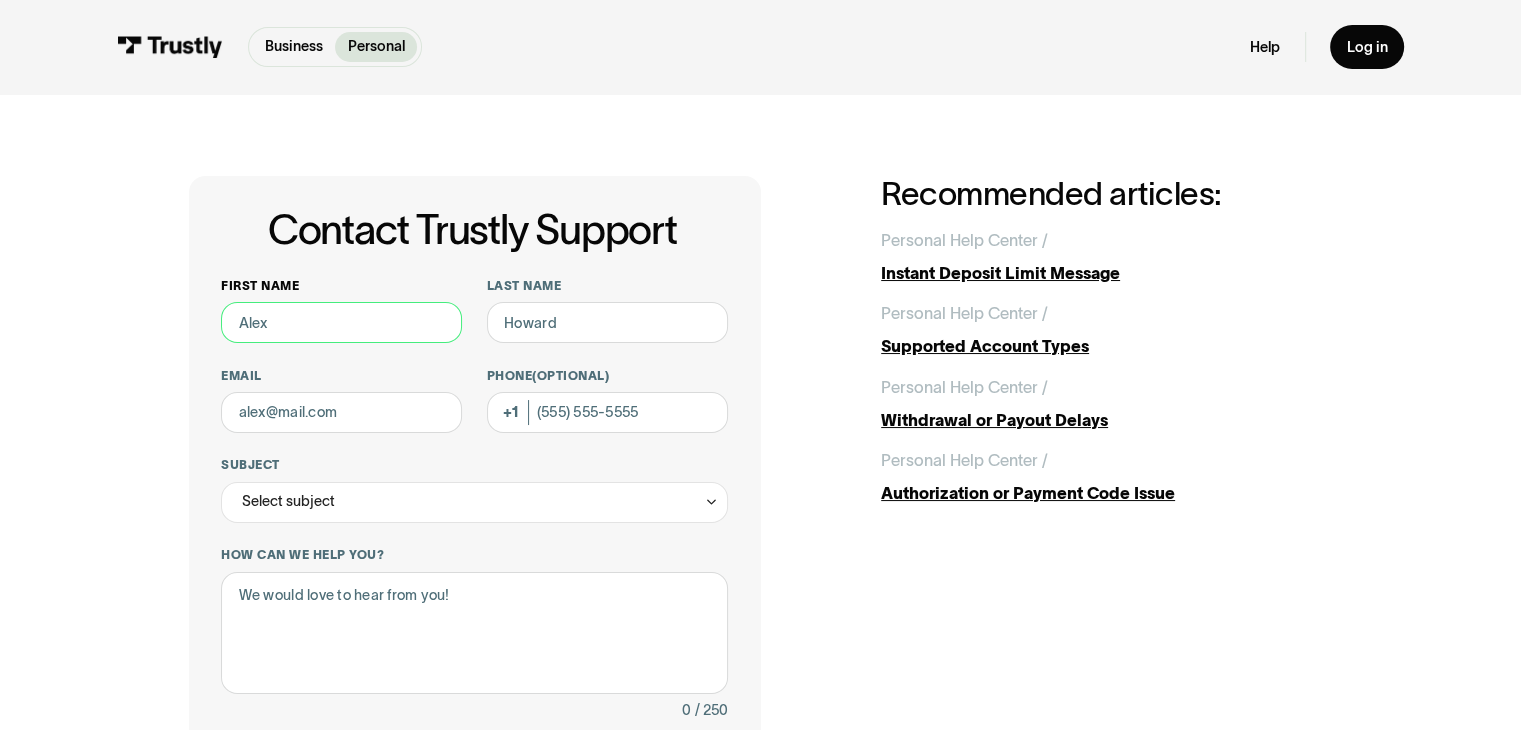 click on "First name" at bounding box center (341, 322) 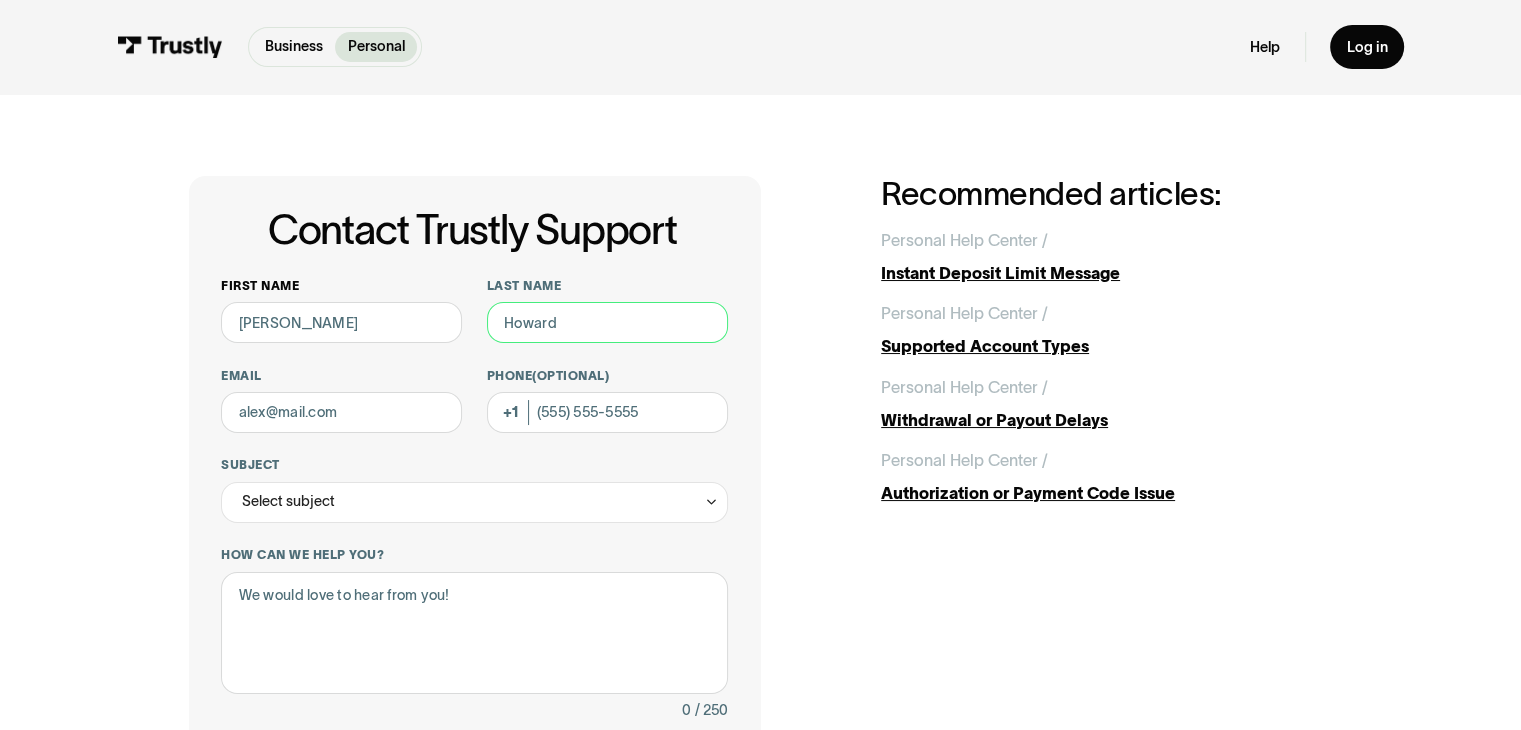 type on "Gomez ESCORCIA" 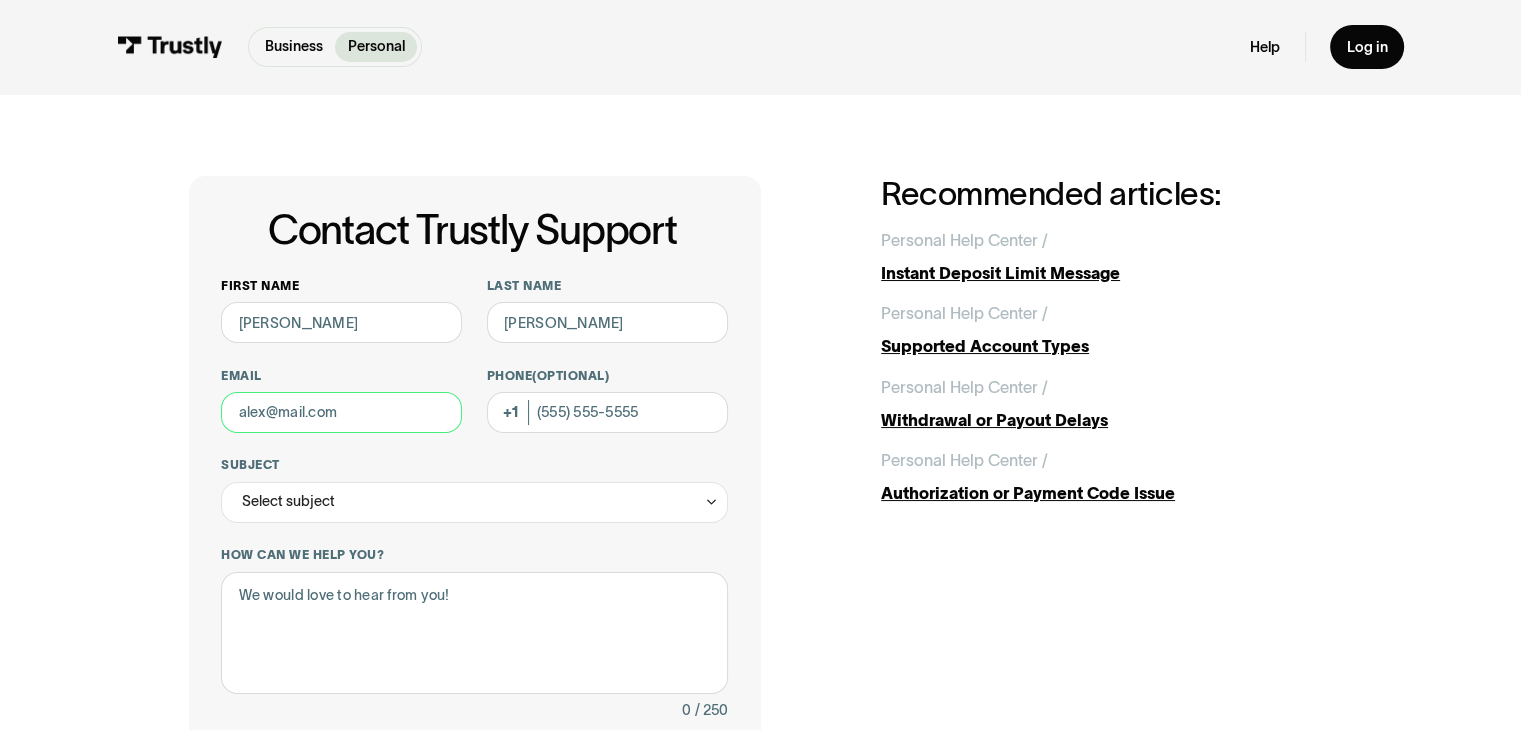 type on "josedanielgomeze@gmail.com" 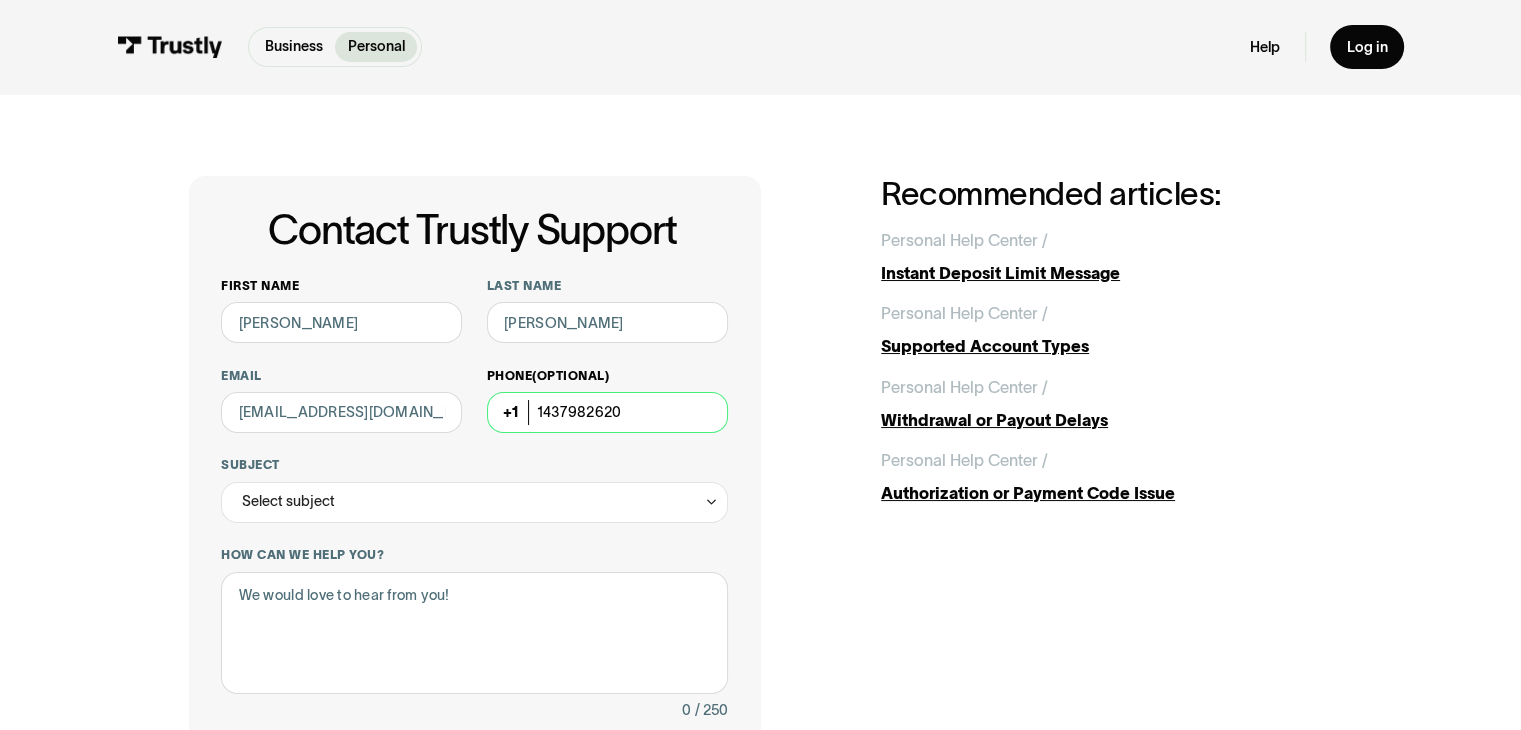 drag, startPoint x: 540, startPoint y: 412, endPoint x: 552, endPoint y: 412, distance: 12 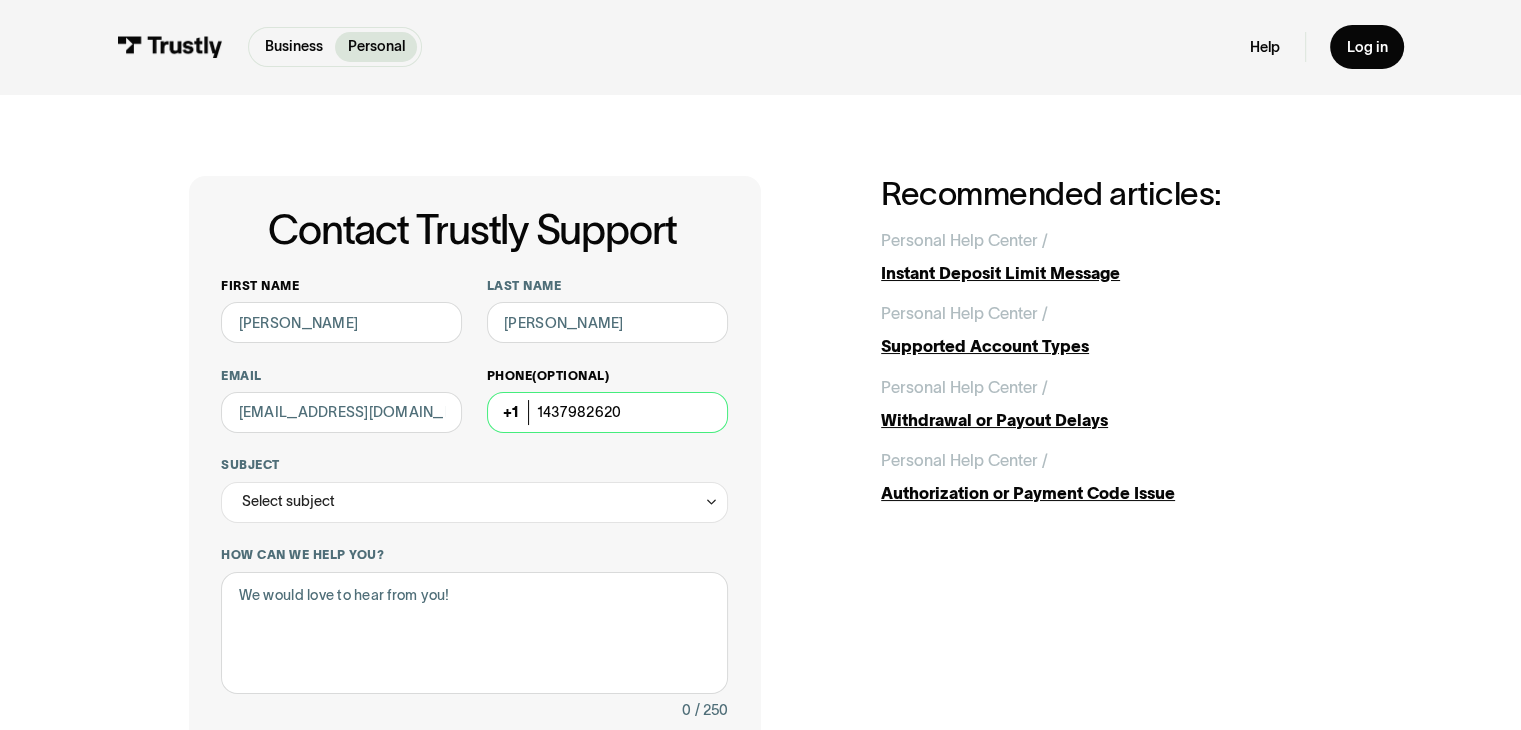 click on "1437982620" at bounding box center (607, 412) 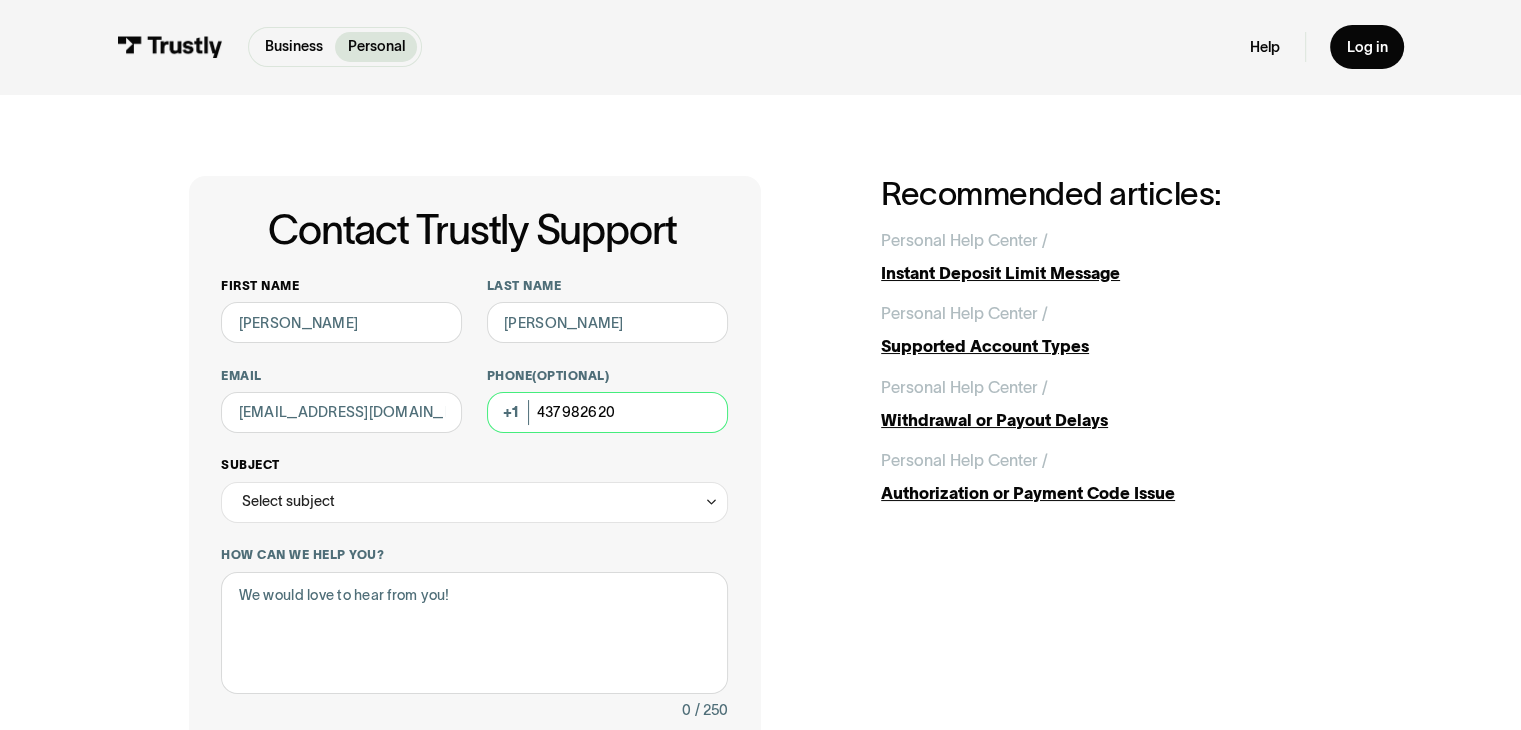 type on "437982620" 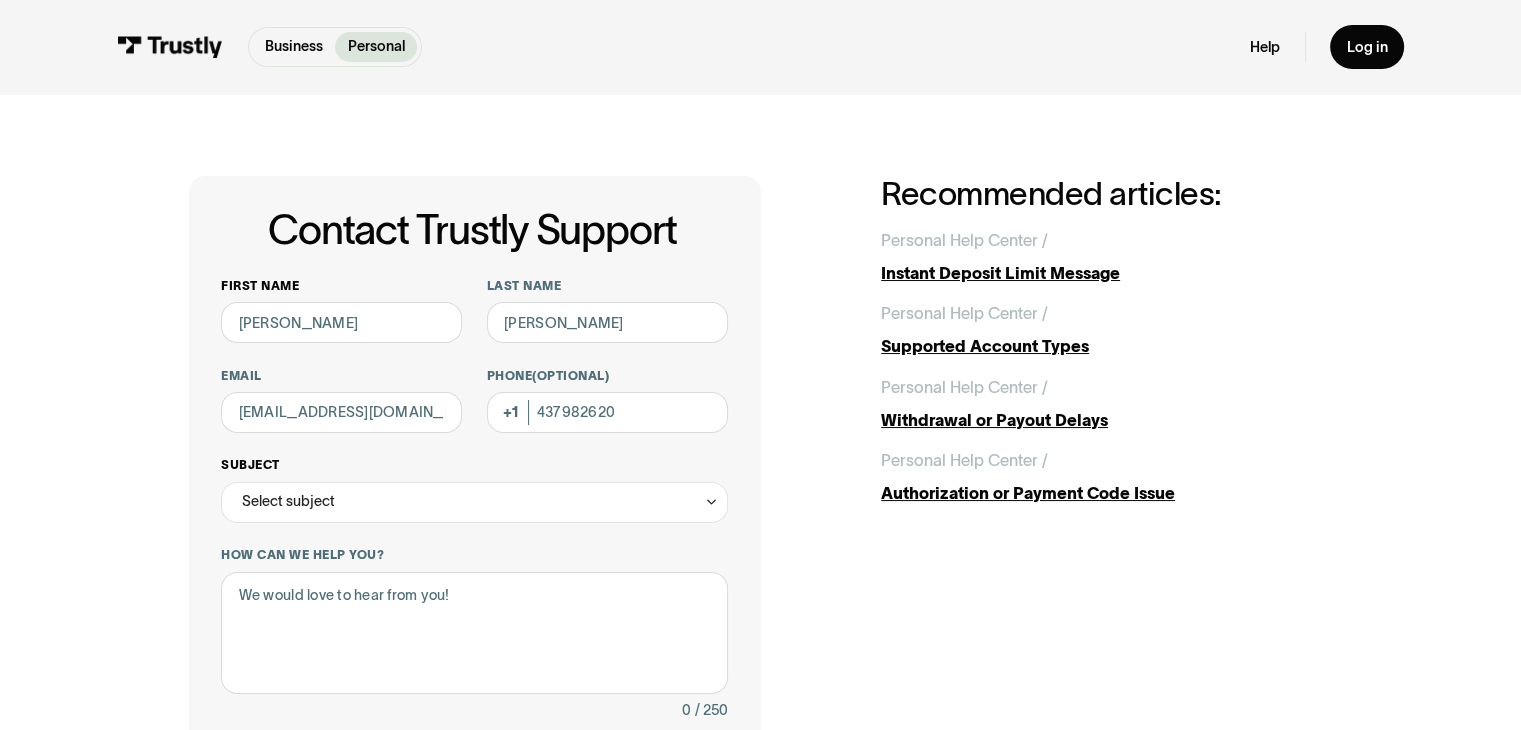 click on "Select subject" at bounding box center (474, 502) 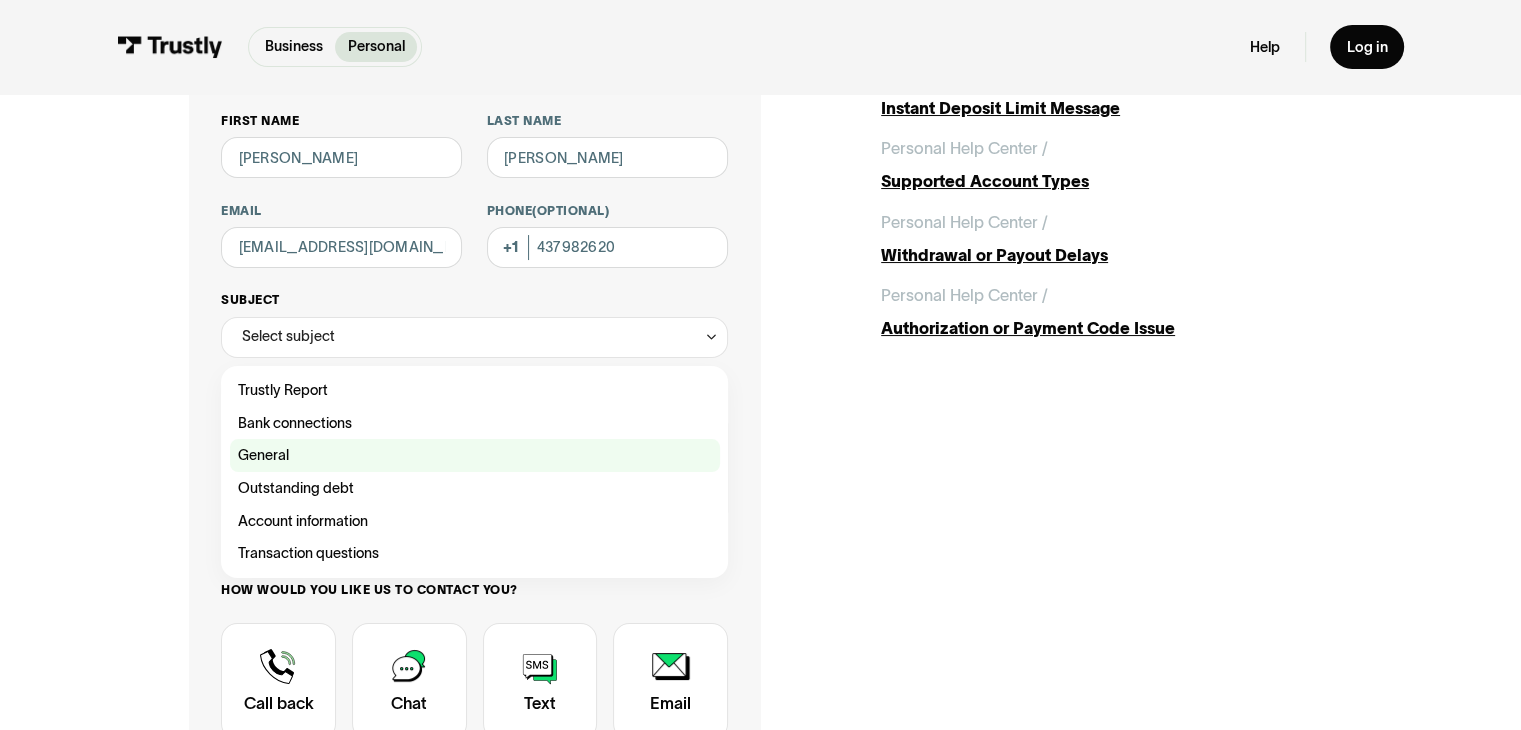 scroll, scrollTop: 200, scrollLeft: 0, axis: vertical 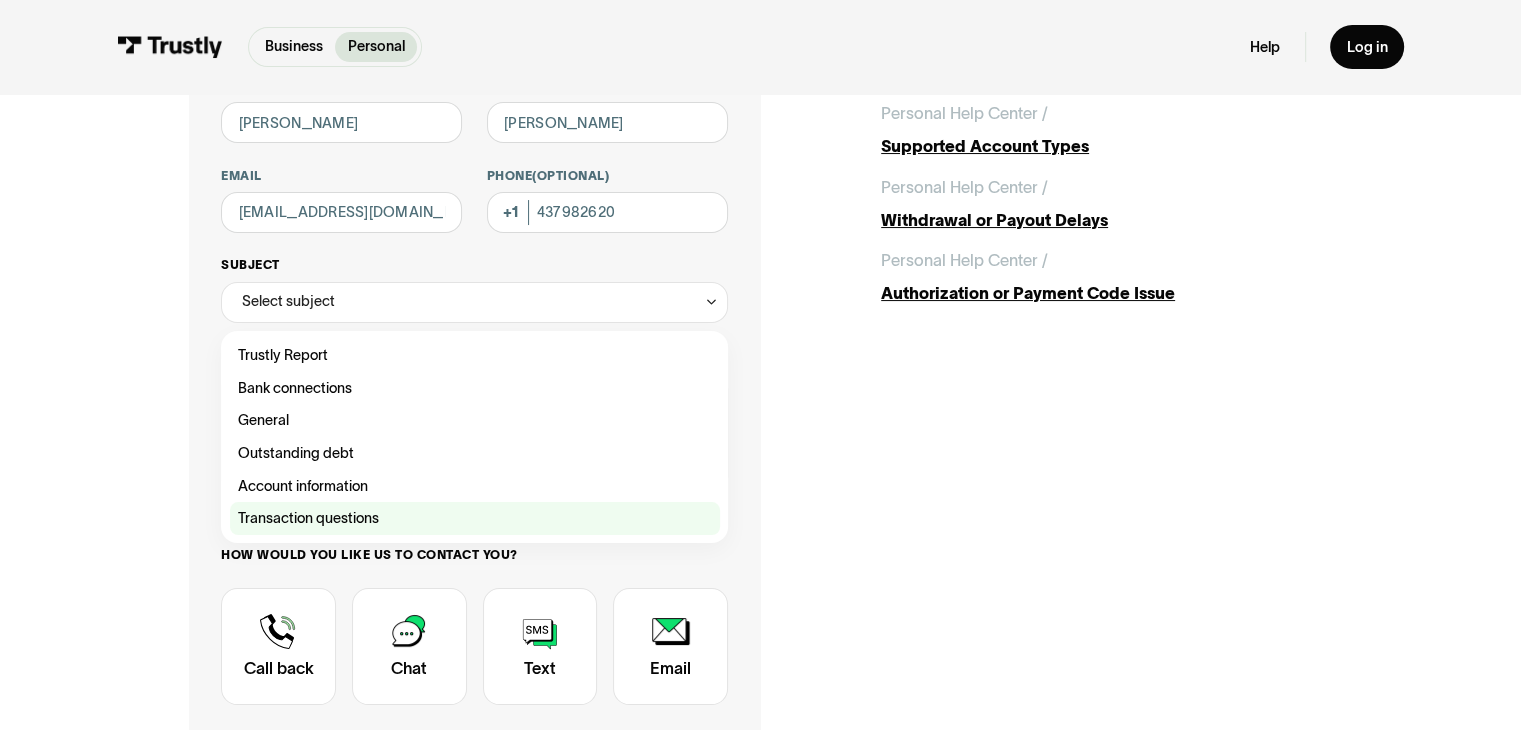 click at bounding box center (475, 518) 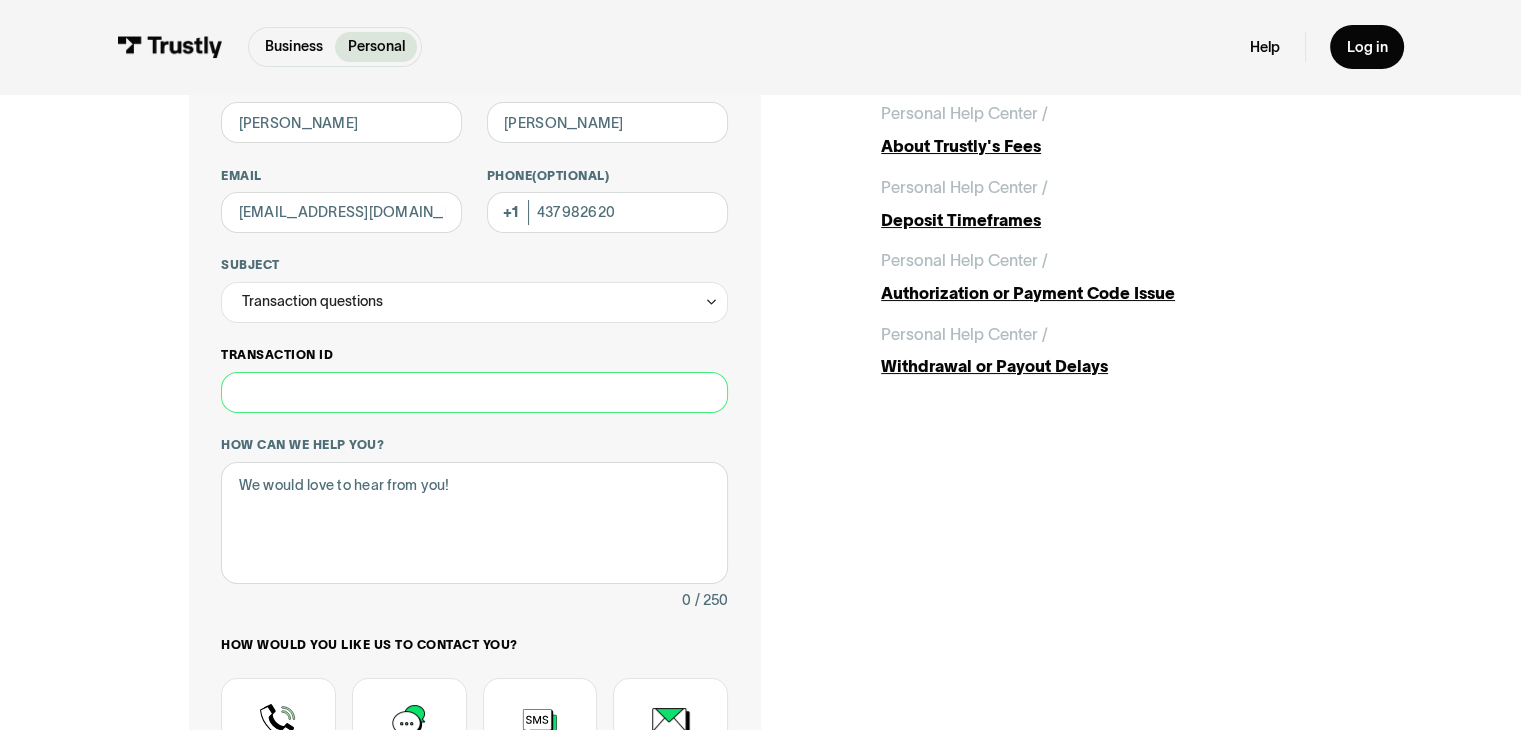 click on "Transaction ID" at bounding box center [474, 392] 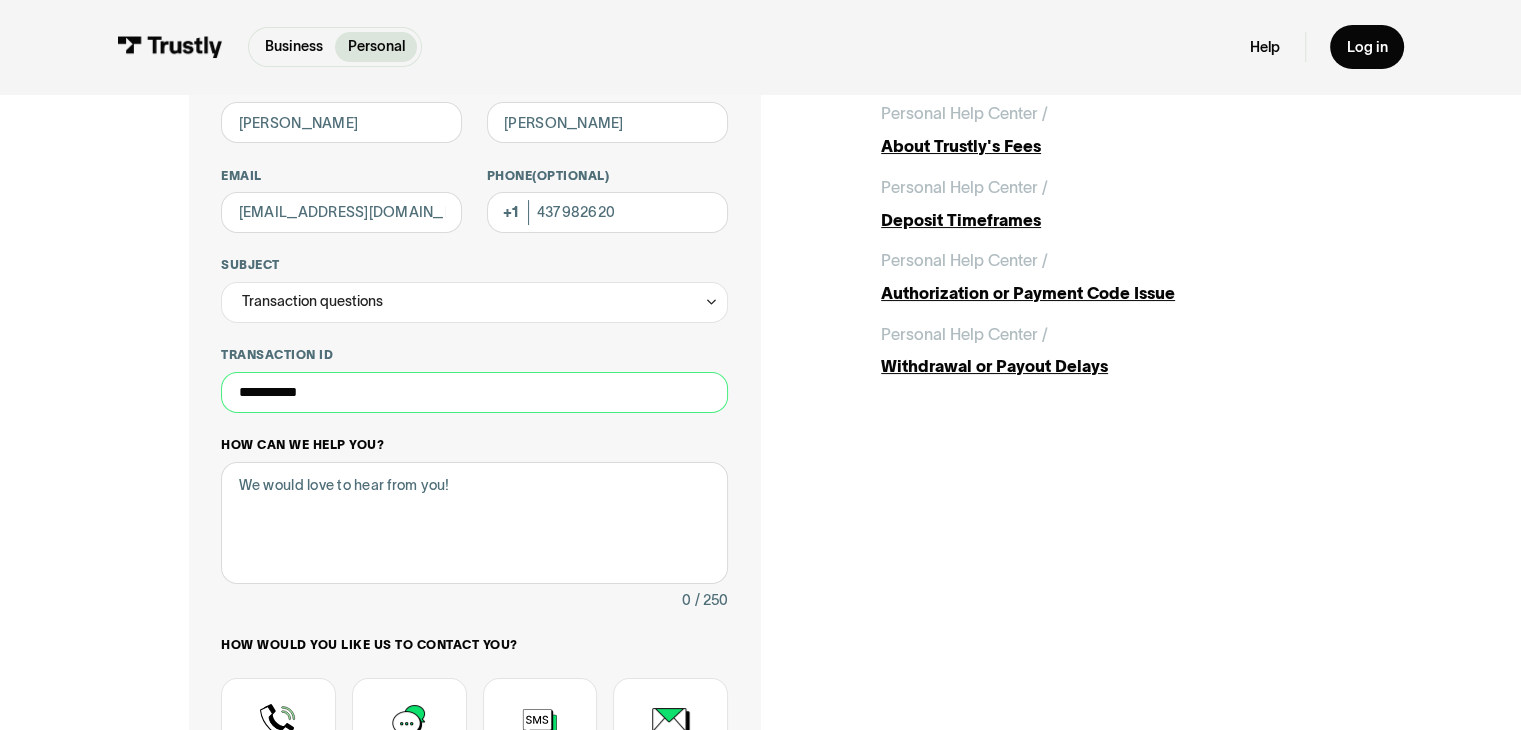type on "**********" 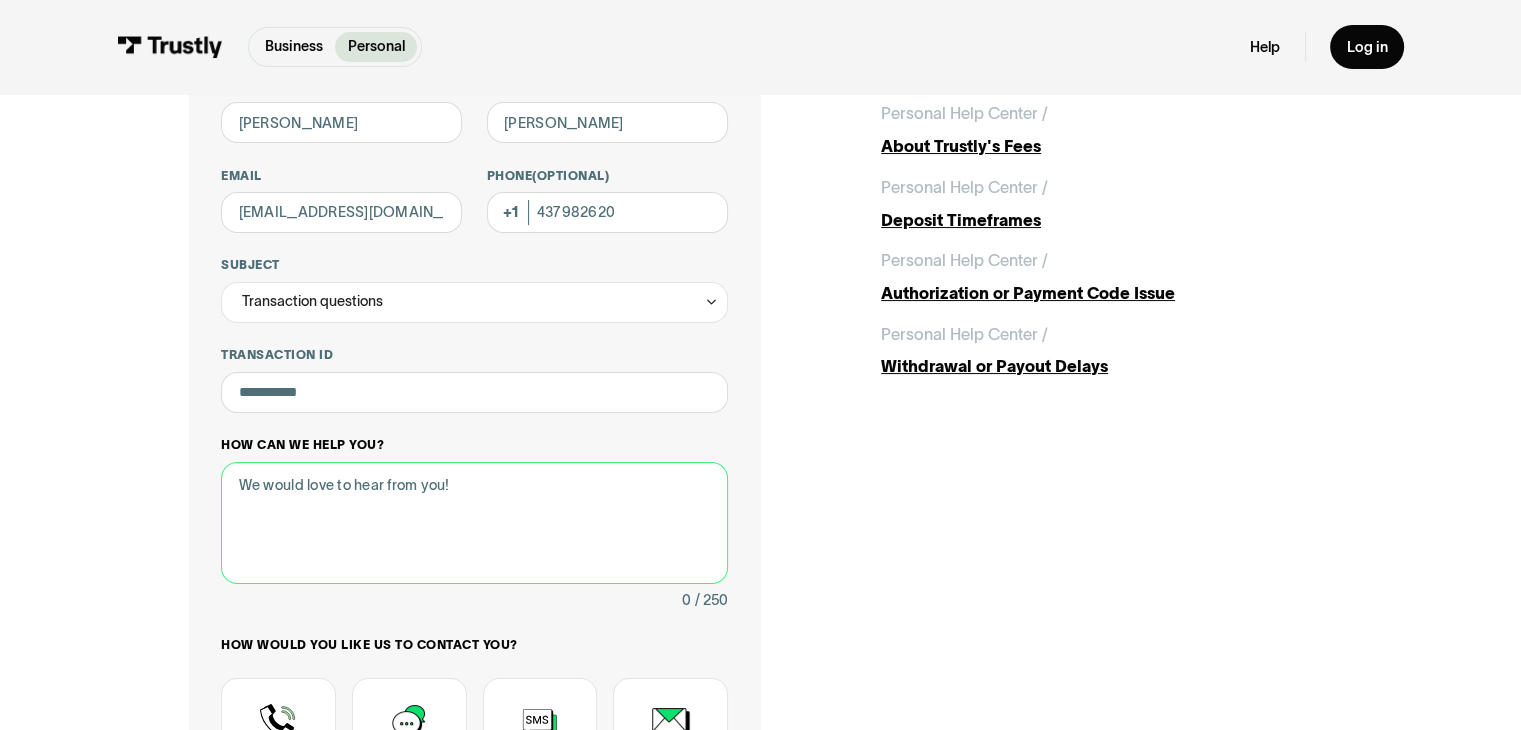 click on "How can we help you?" at bounding box center [474, 523] 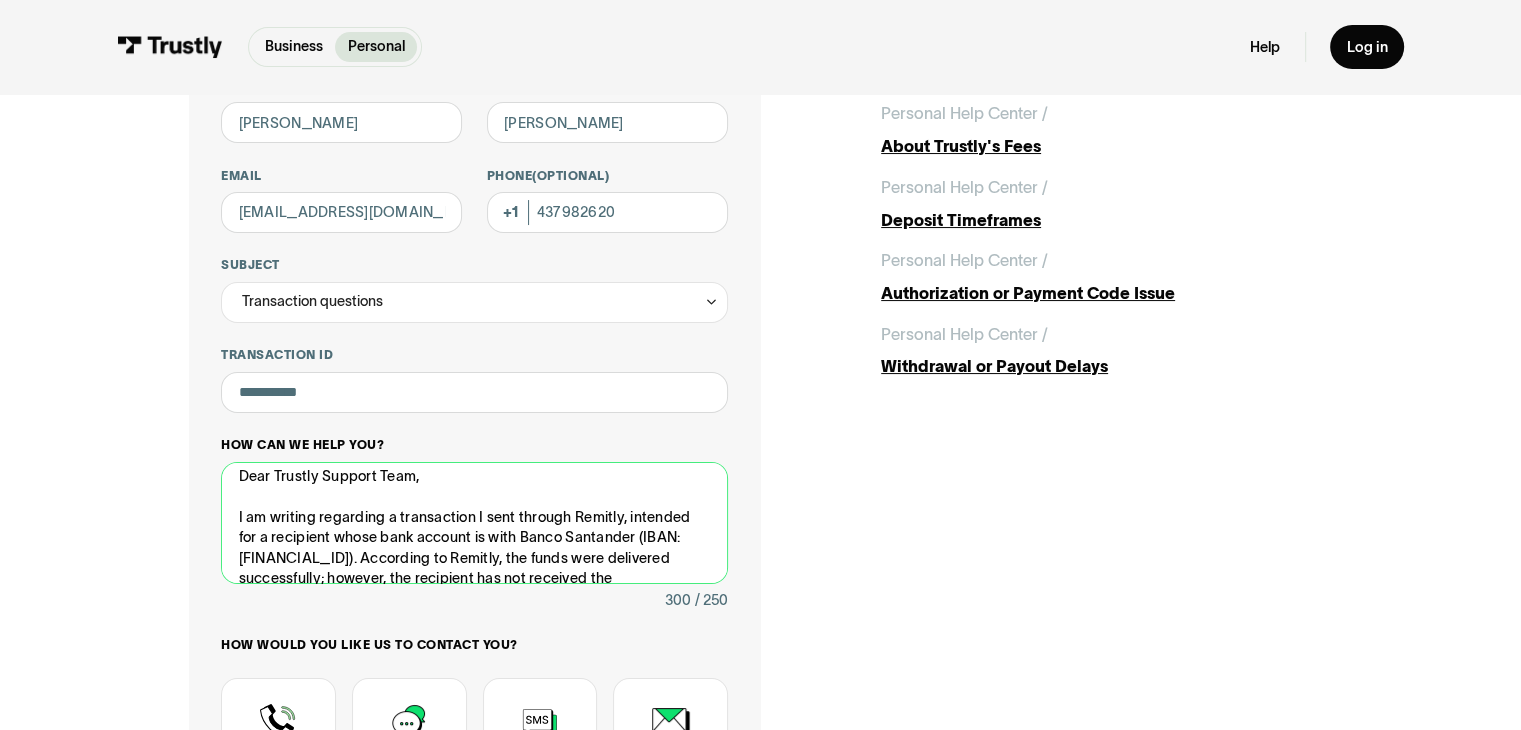 scroll, scrollTop: 0, scrollLeft: 0, axis: both 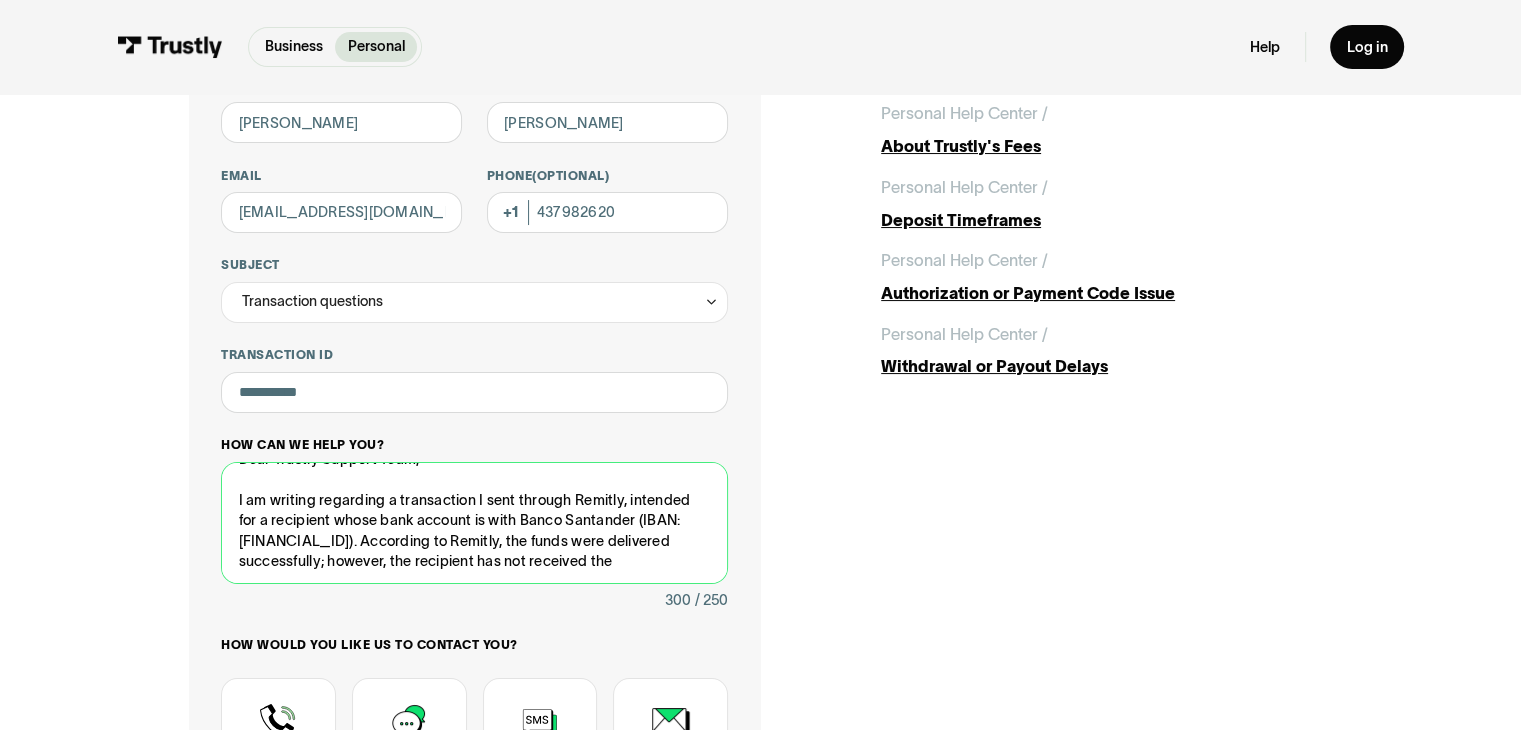 click on "Dear Trustly Support Team,
I am writing regarding a transaction I sent through Remitly, intended for a recipient whose bank account is with Banco Santander (IBAN: ES25 0049 2497 65 2016518771). According to Remitly, the funds were delivered successfully; however, the recipient has not received the" at bounding box center (474, 523) 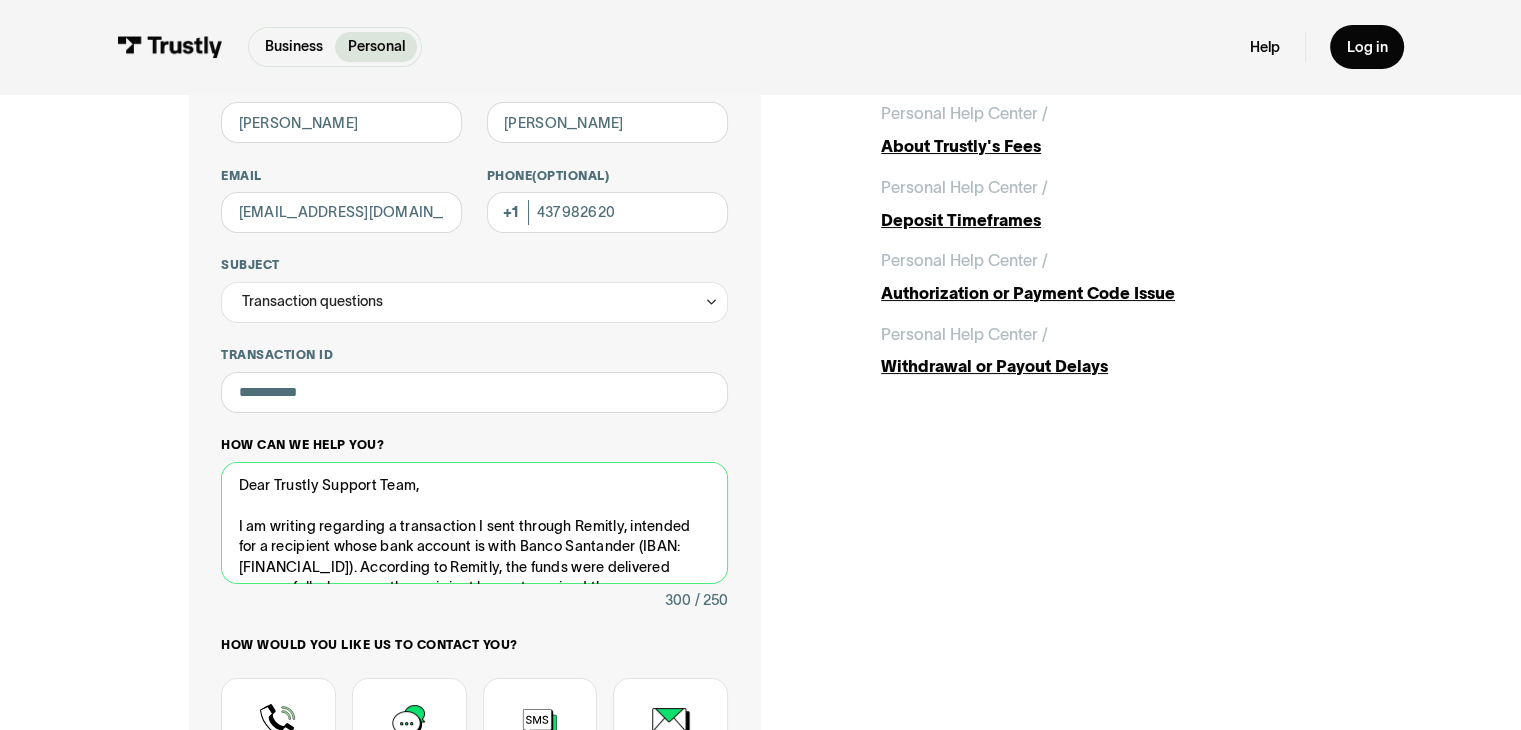 scroll, scrollTop: 46, scrollLeft: 0, axis: vertical 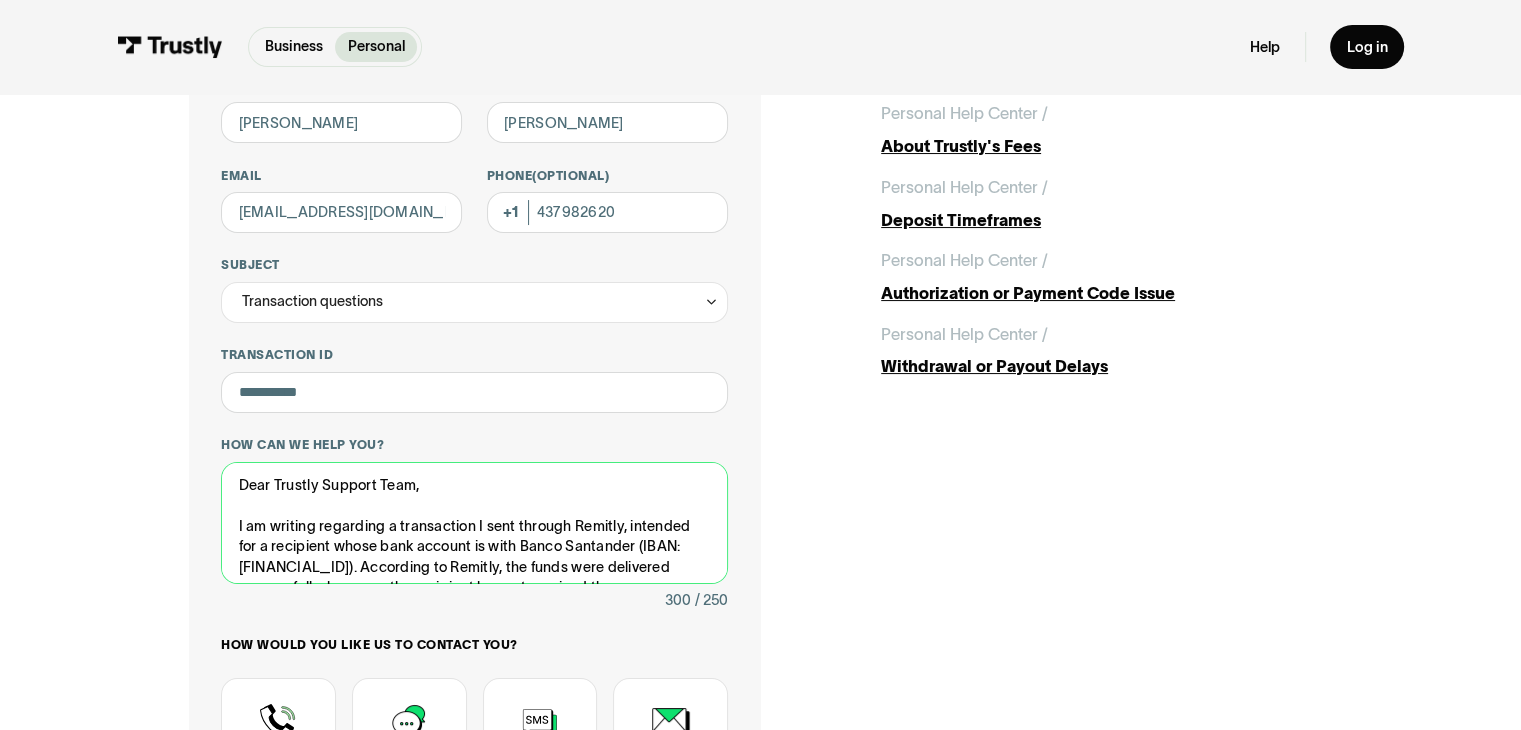 drag, startPoint x: 158, startPoint y: 440, endPoint x: 92, endPoint y: 317, distance: 139.58868 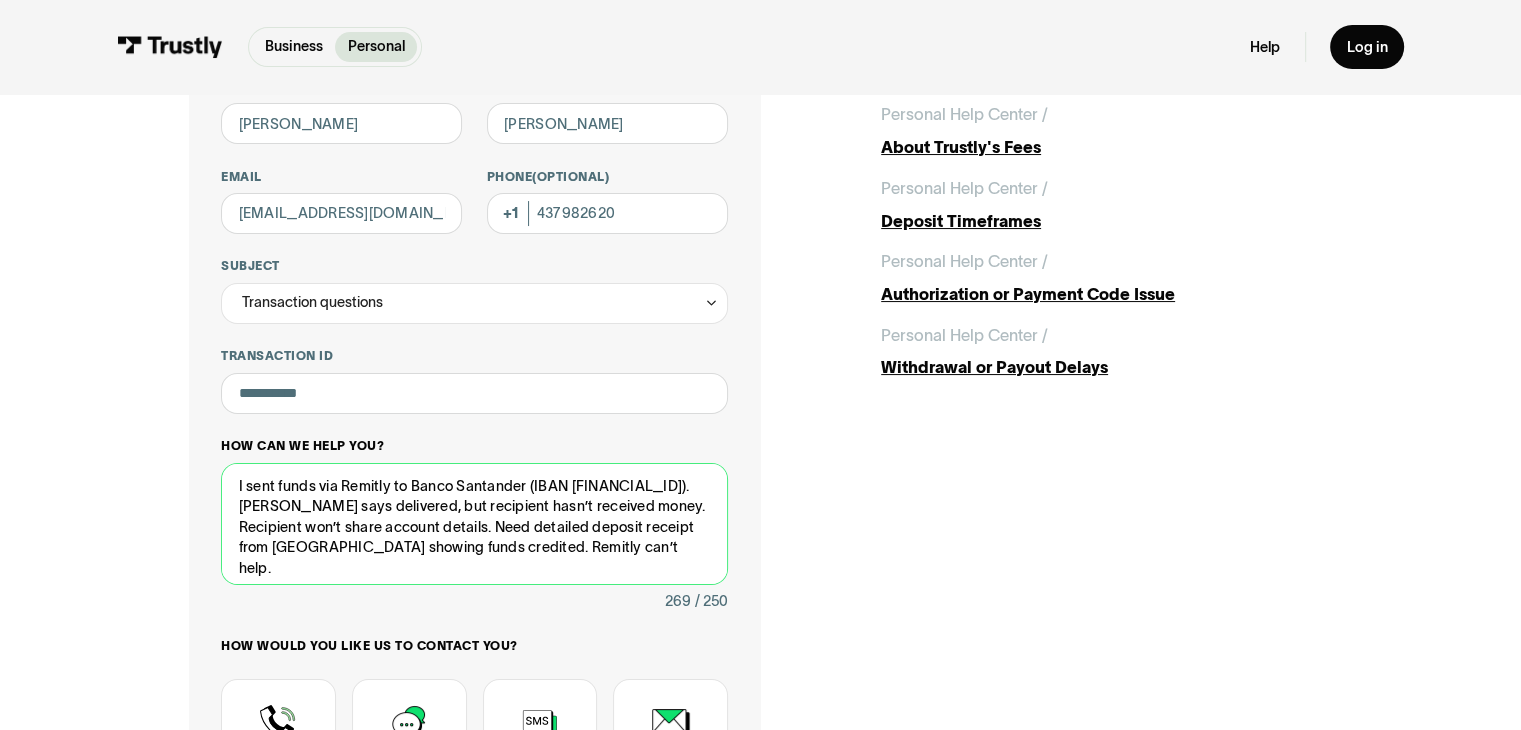 scroll, scrollTop: 200, scrollLeft: 0, axis: vertical 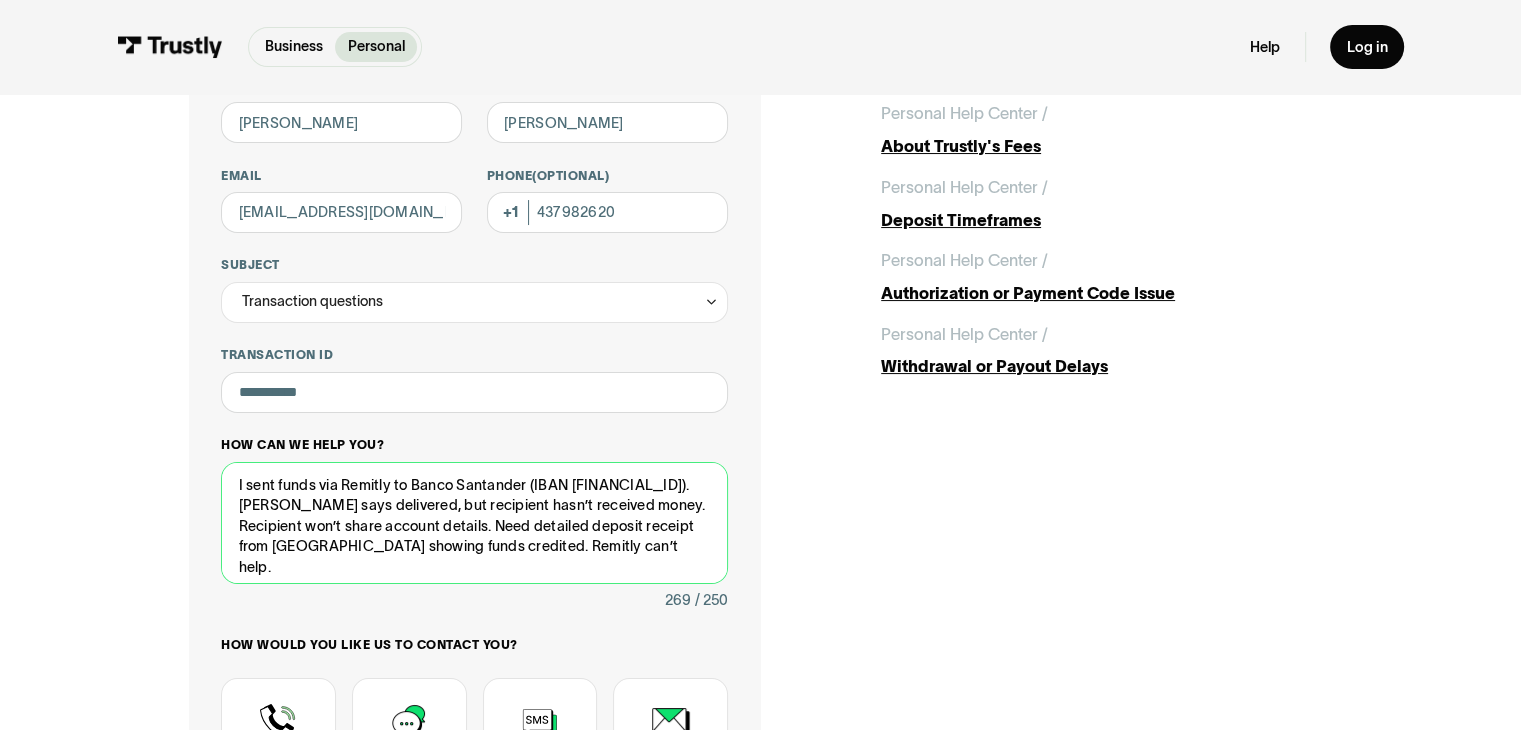 drag, startPoint x: 425, startPoint y: 495, endPoint x: 489, endPoint y: 540, distance: 78.23682 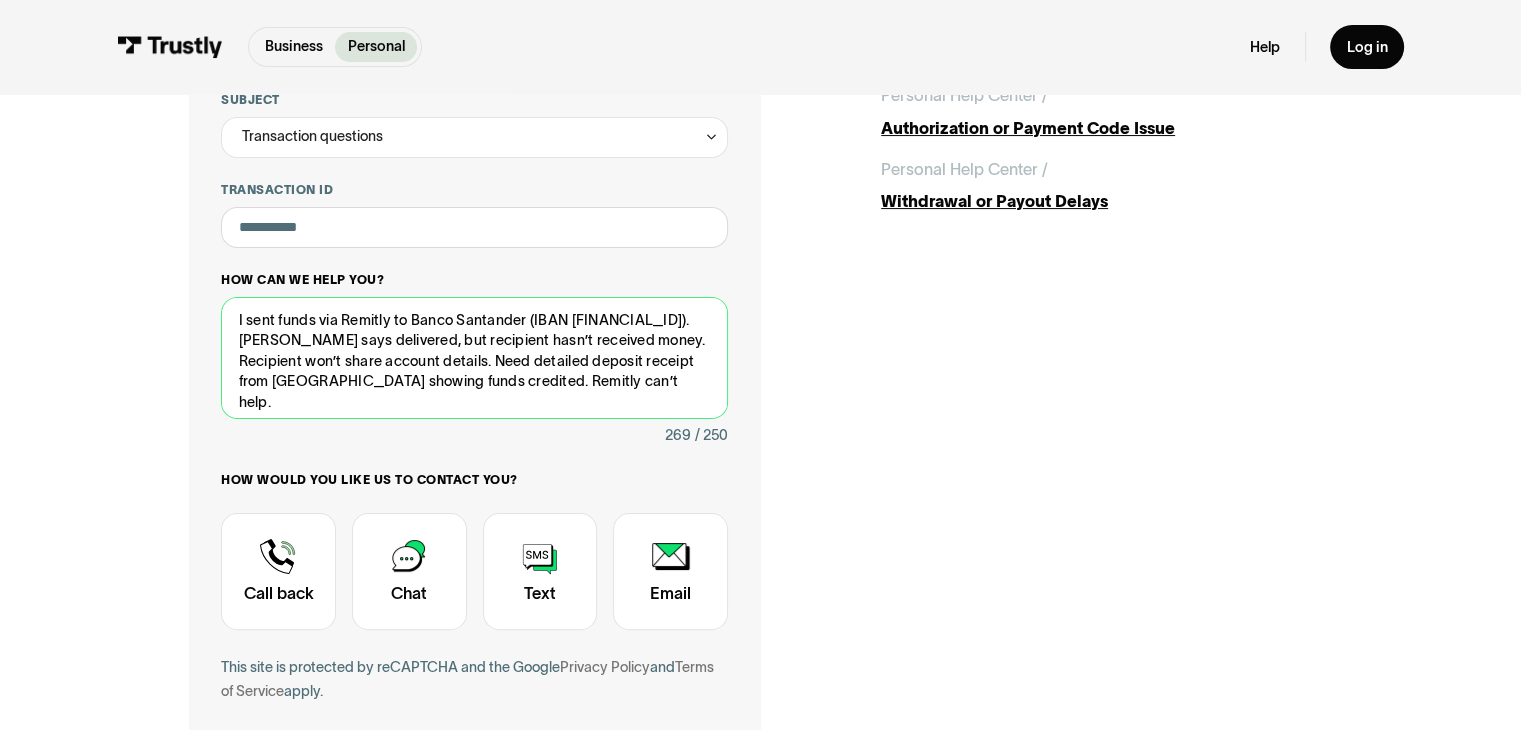 scroll, scrollTop: 400, scrollLeft: 0, axis: vertical 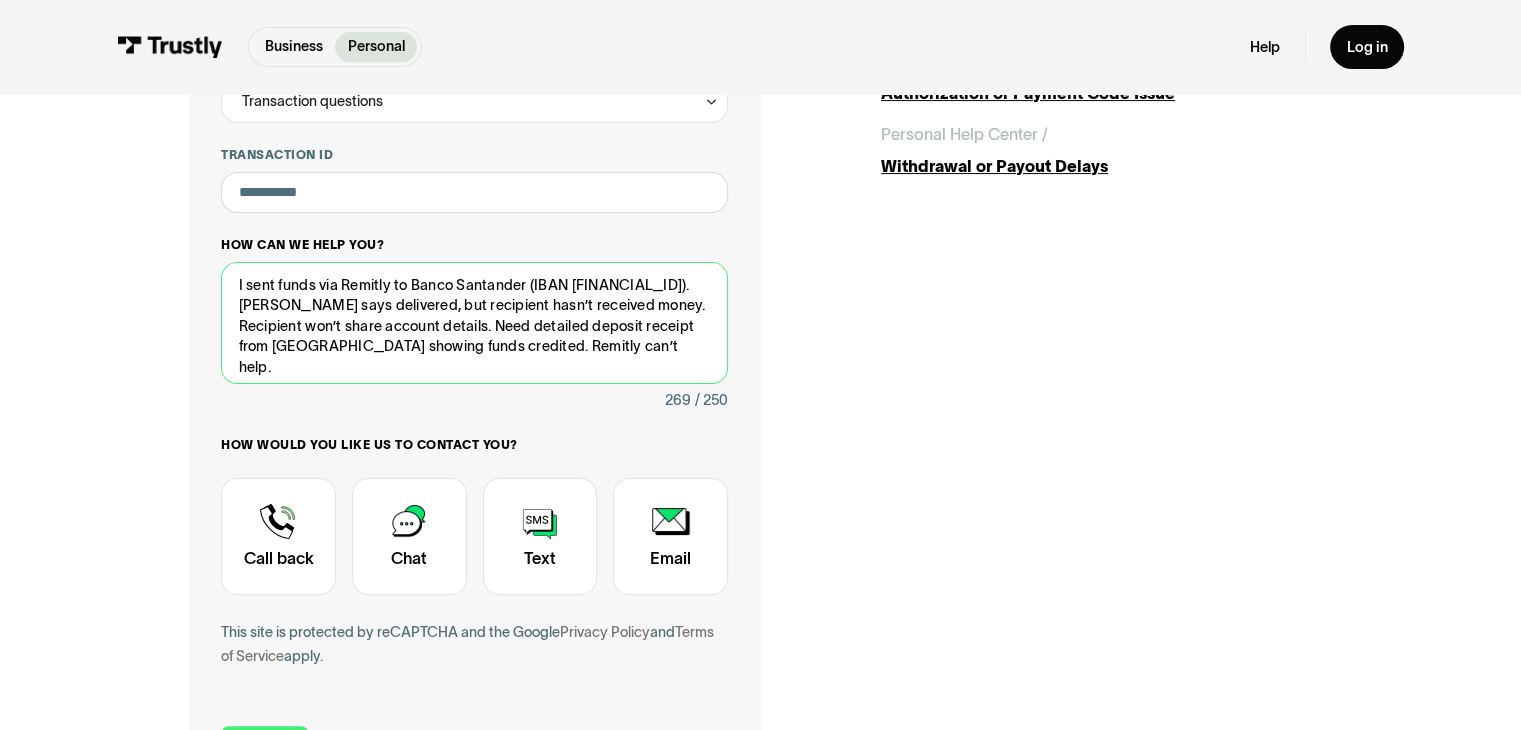 click on "I sent funds via Remitly to Banco Santander (IBAN ES25 0049 2497 65 2016518771). Remitly says delivered, but recipient hasn’t received money. Recipient won’t share account details. Need detailed deposit receipt from Santander showing funds credited. Remitly can’t help." at bounding box center (474, 323) 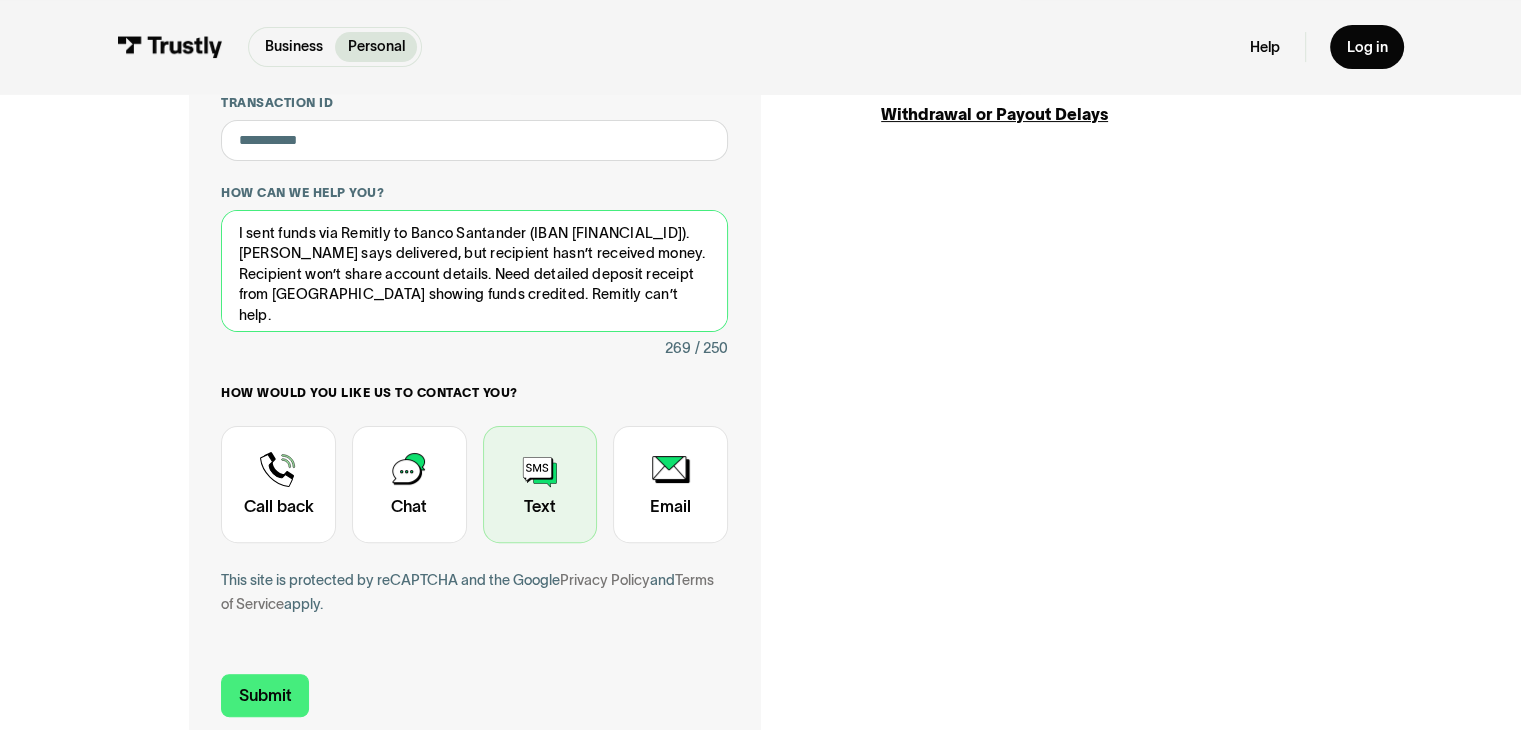 scroll, scrollTop: 500, scrollLeft: 0, axis: vertical 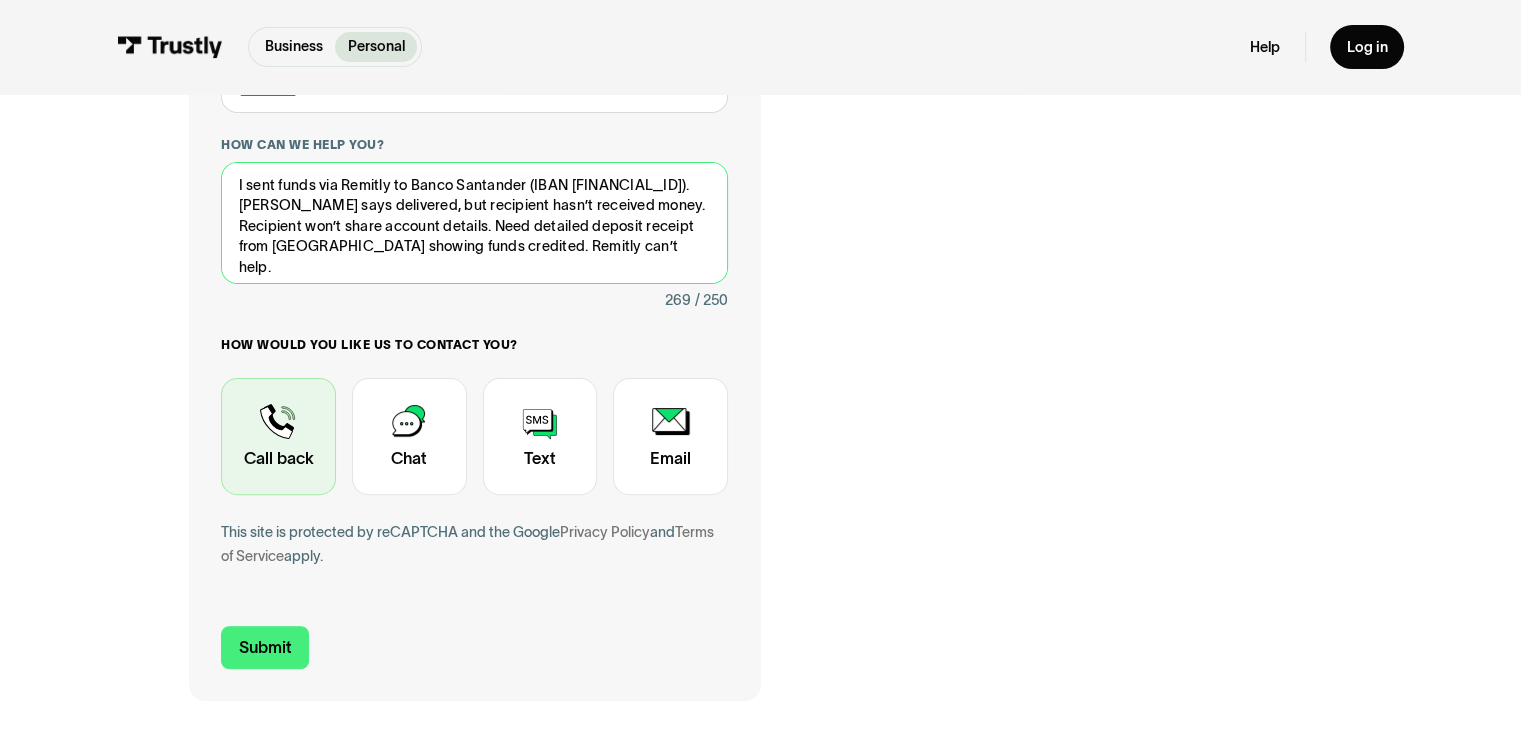 type on "I sent funds via Remitly to Banco Santander (IBAN ES25 0049 2497 65 2016518771). Remitly says delivered, but recipient hasn’t received money. Recipient won’t share account details. Need detailed deposit receipt from Santander showing funds credited. Remitly can’t help." 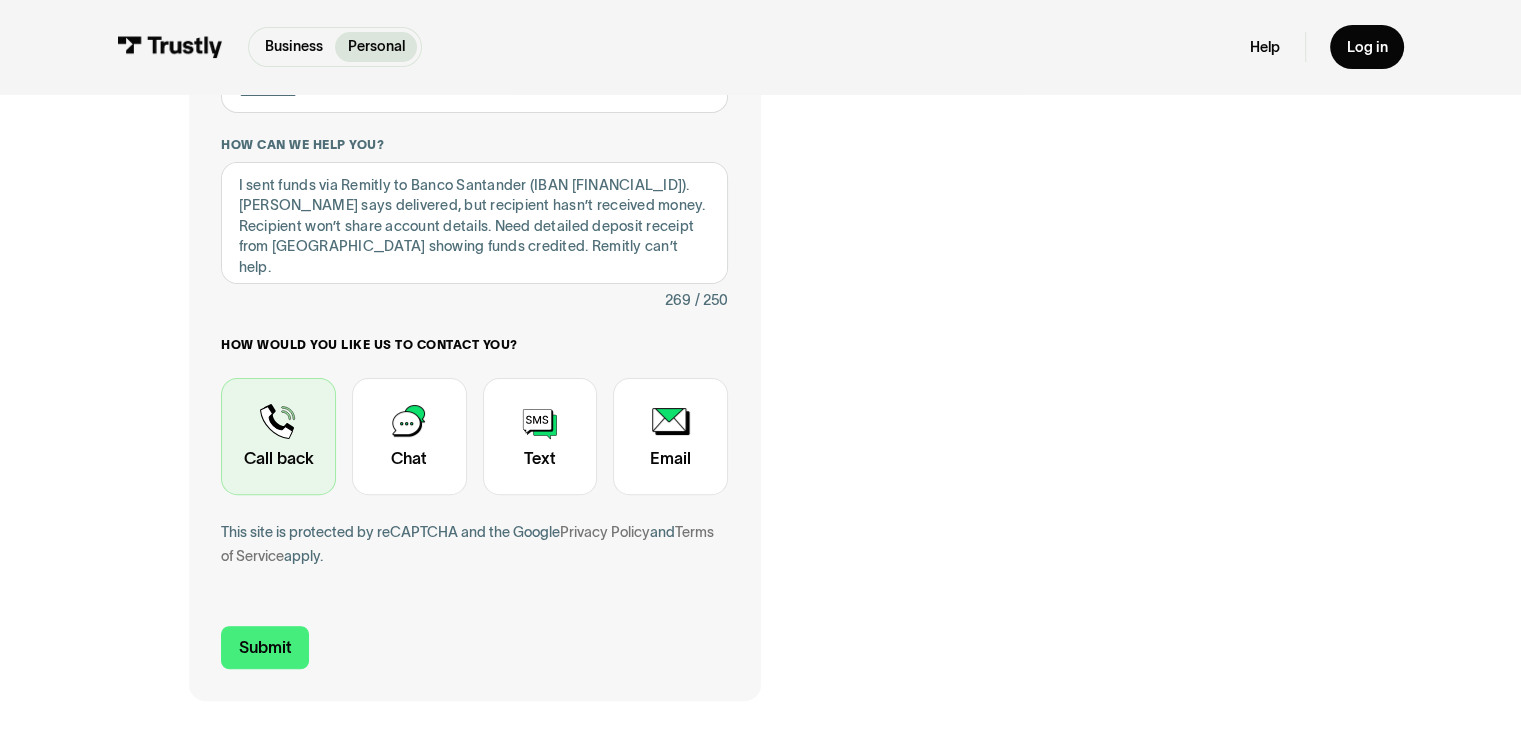 click at bounding box center (278, 437) 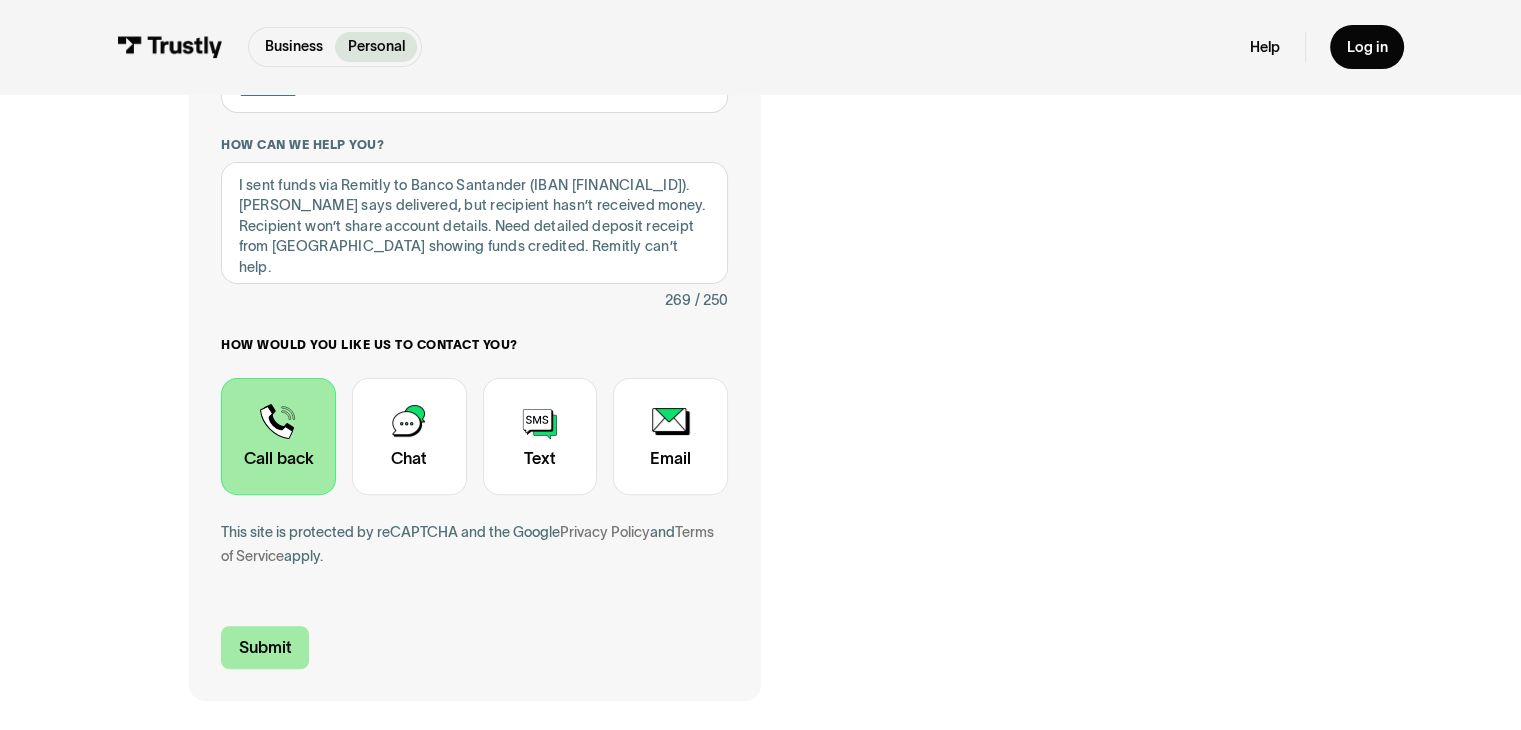 click on "Submit" at bounding box center (265, 647) 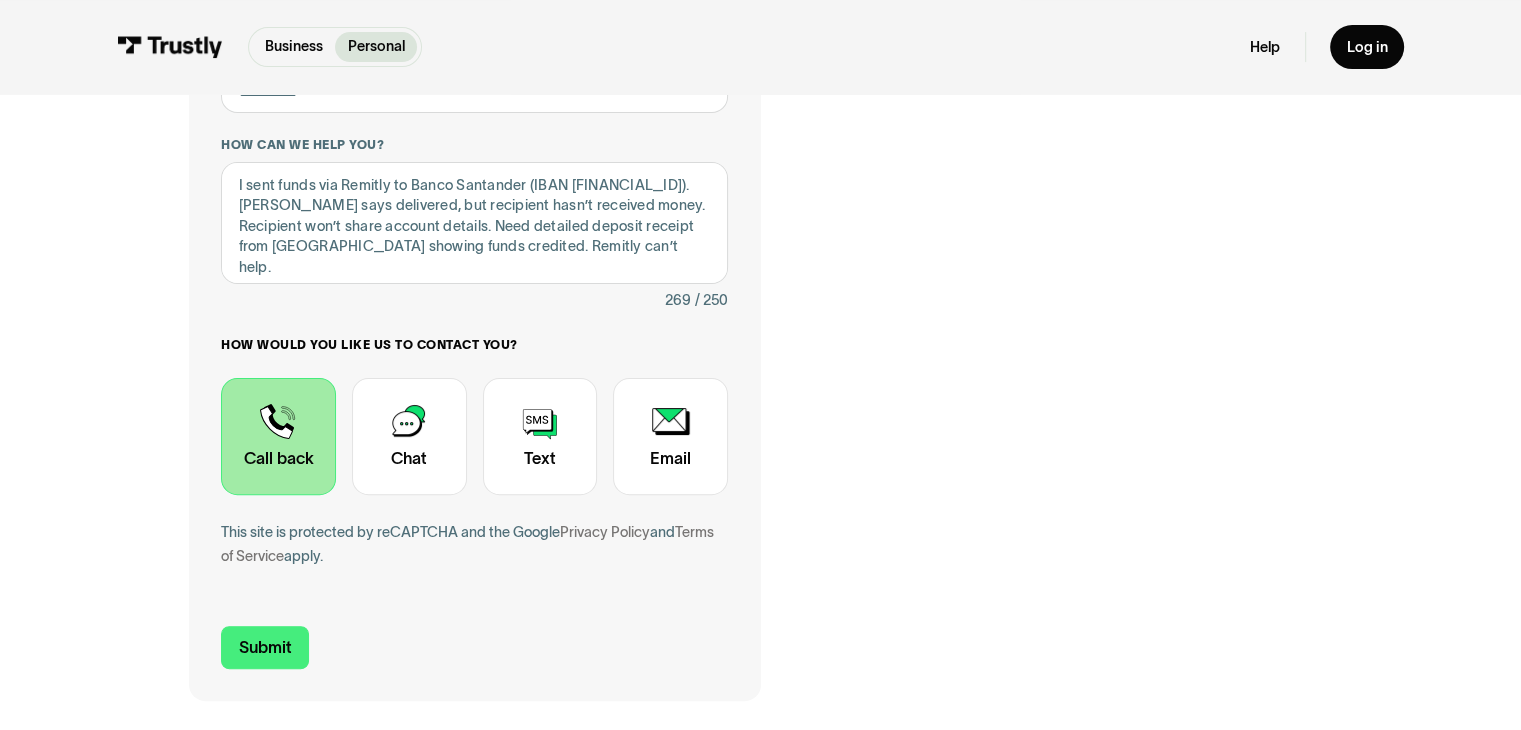 type on "+1437982620" 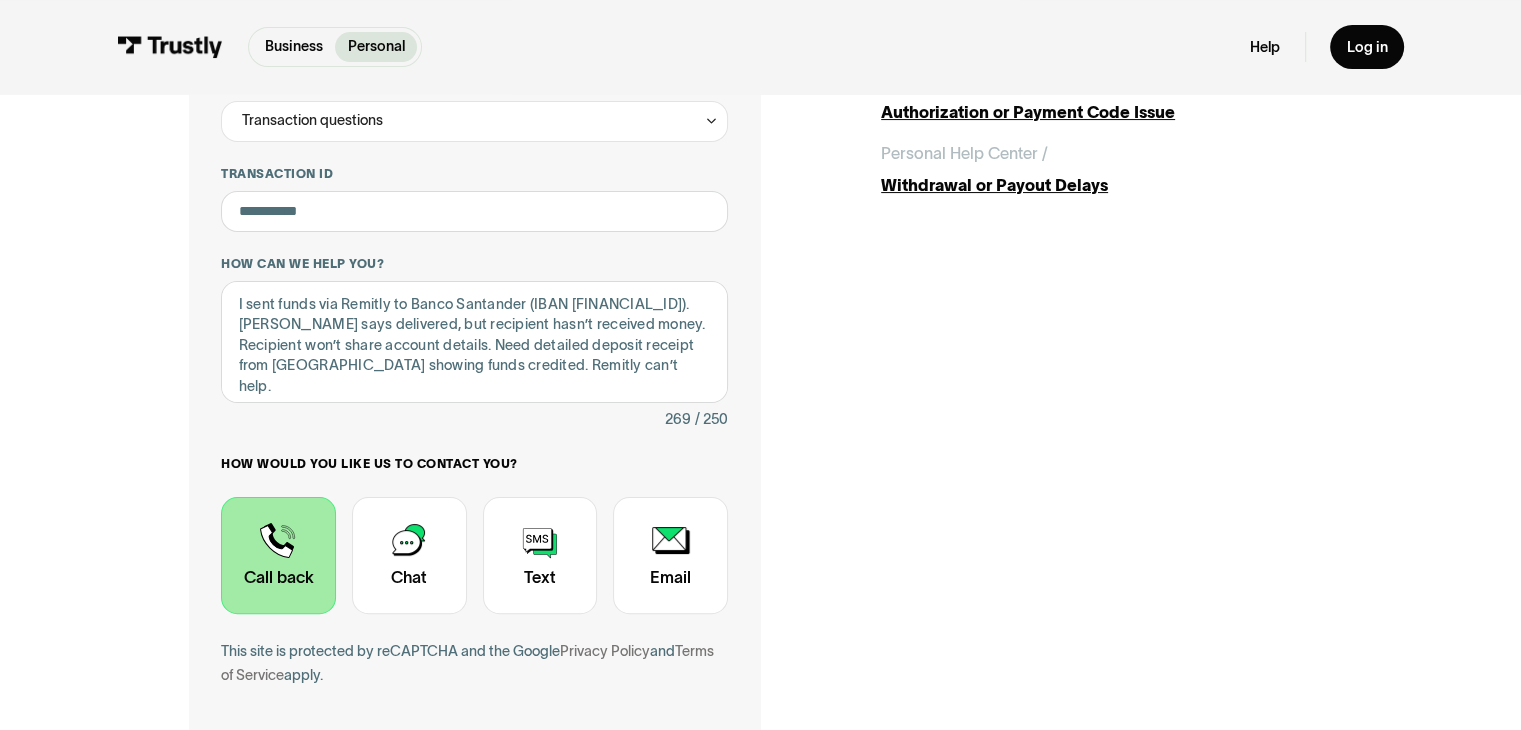 scroll, scrollTop: 0, scrollLeft: 0, axis: both 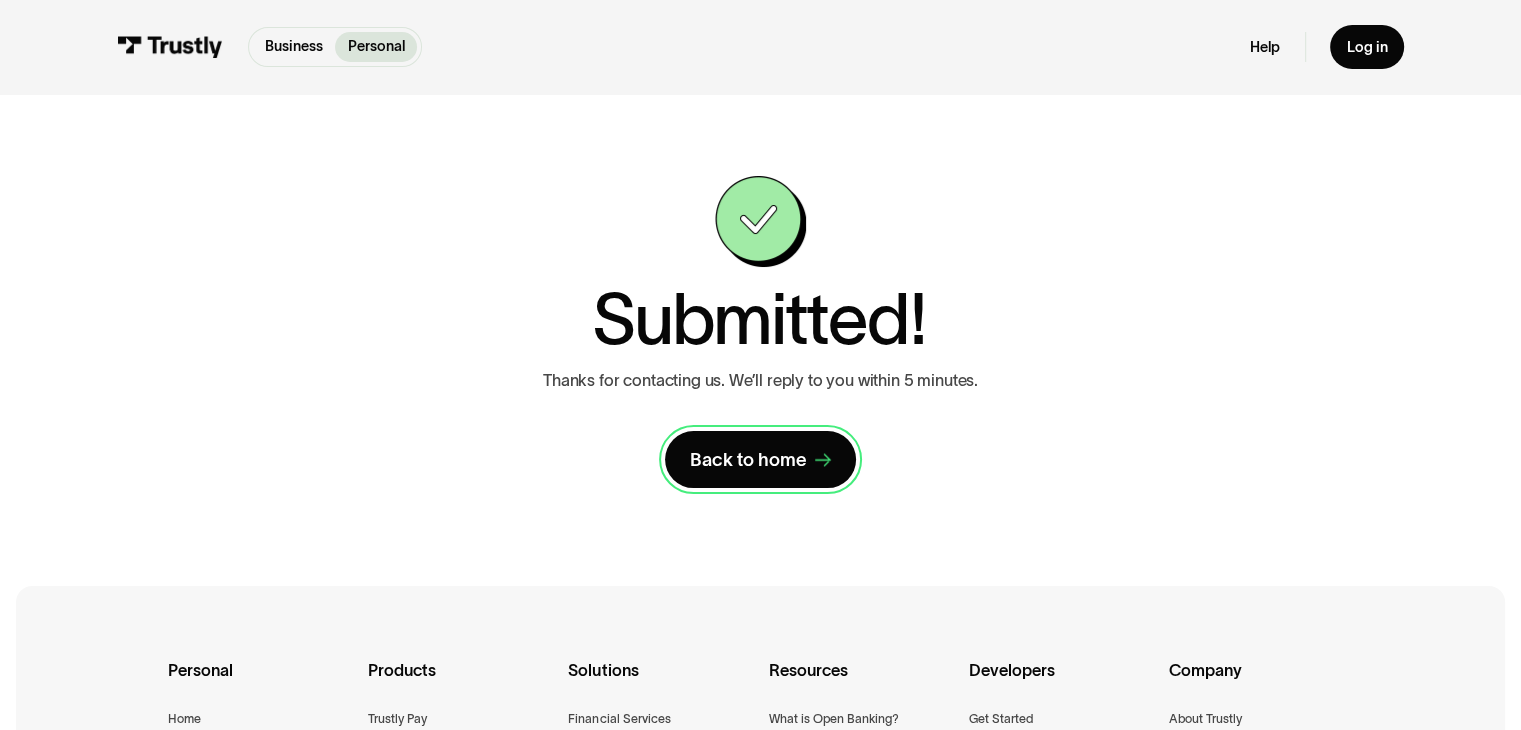 click on "Back to home" at bounding box center (748, 460) 